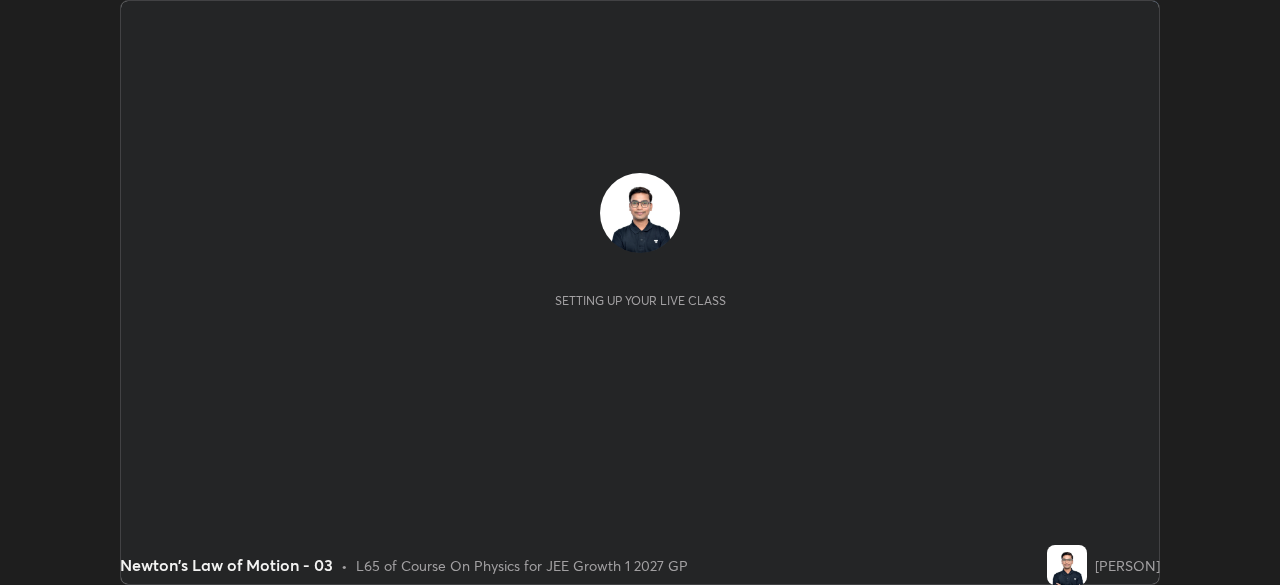 scroll, scrollTop: 0, scrollLeft: 0, axis: both 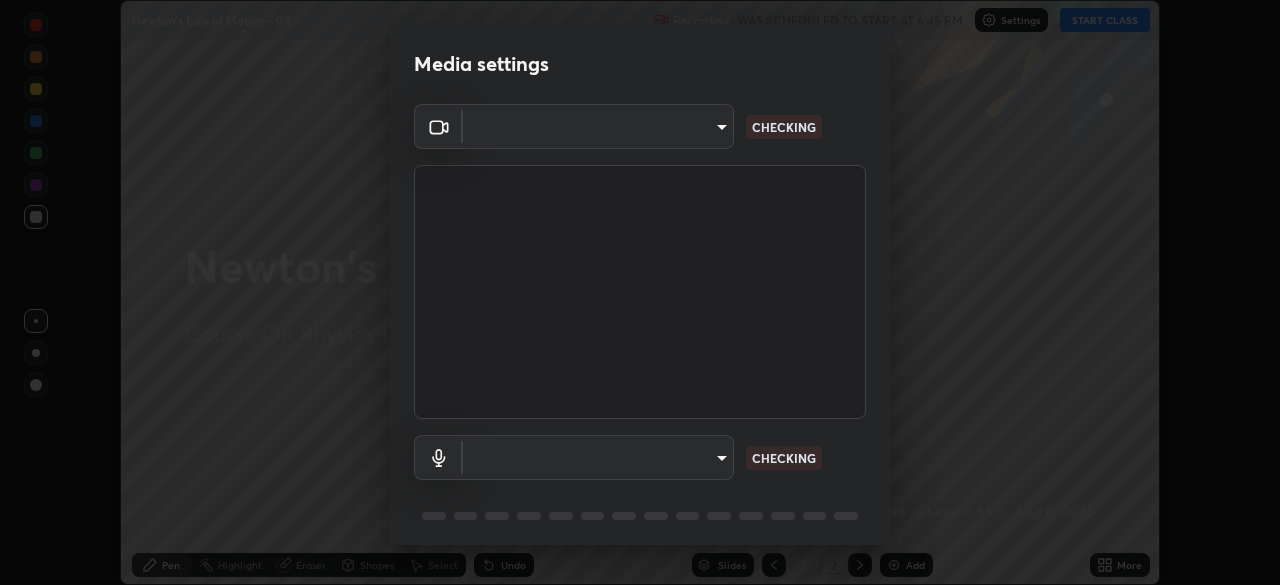 type on "8ba57ba392a6d77700fca5ad0914a887343323b49ef99d11197e5626948f7ea5" 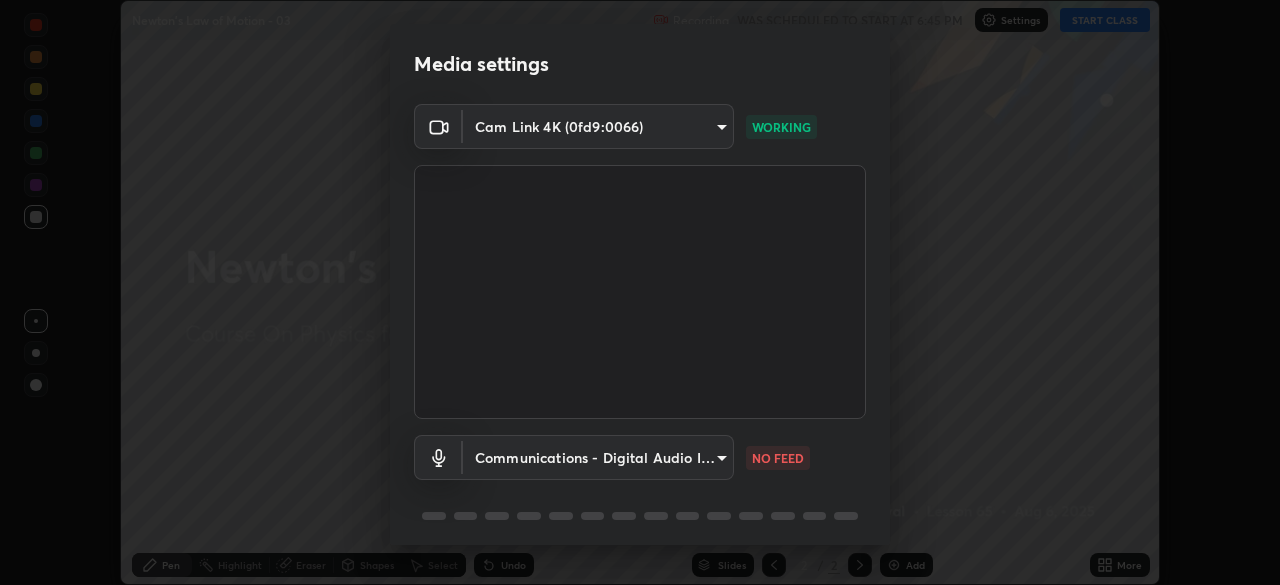 click on "Erase all Newton's Law of Motion - 03 Recording WAS SCHEDULED TO START AT  6:45 PM Settings START CLASS Setting up your live class Newton's Law of Motion - 03 • L65 of Course On Physics for JEE Growth 1 2027 GP [PERSON] Pen Highlight Eraser Shapes Select Undo Slides 2 / 2 Add More No doubts shared Encourage your learners to ask a doubt for better clarity Report an issue Reason for reporting Buffering Chat not working Audio - Video sync issue Educator video quality low ​ Attach an image Report Media settings Cam Link 4K (0fd9:0066) 8ba57ba392a6d77700fca5ad0914a887343323b49ef99d11197e5626948f7ea5 WORKING Communications - Digital Audio Interface (3- Cam Link 4K) communications NO FEED 1 / 5 Next" at bounding box center (640, 292) 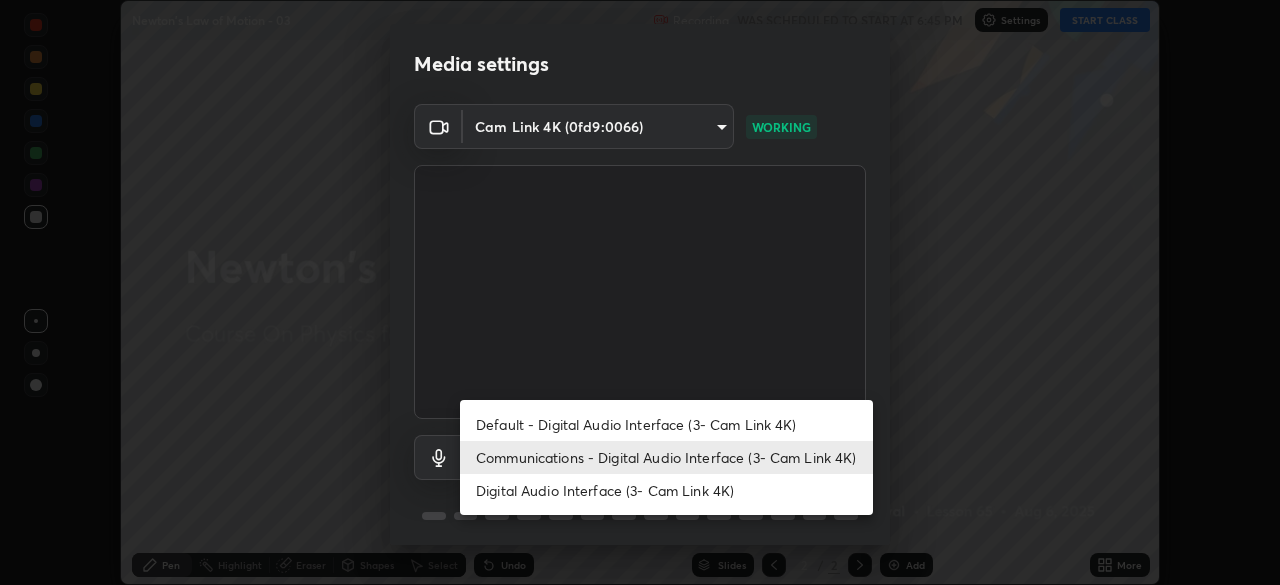 click on "Default - Digital Audio Interface (3- Cam Link 4K)" at bounding box center [666, 424] 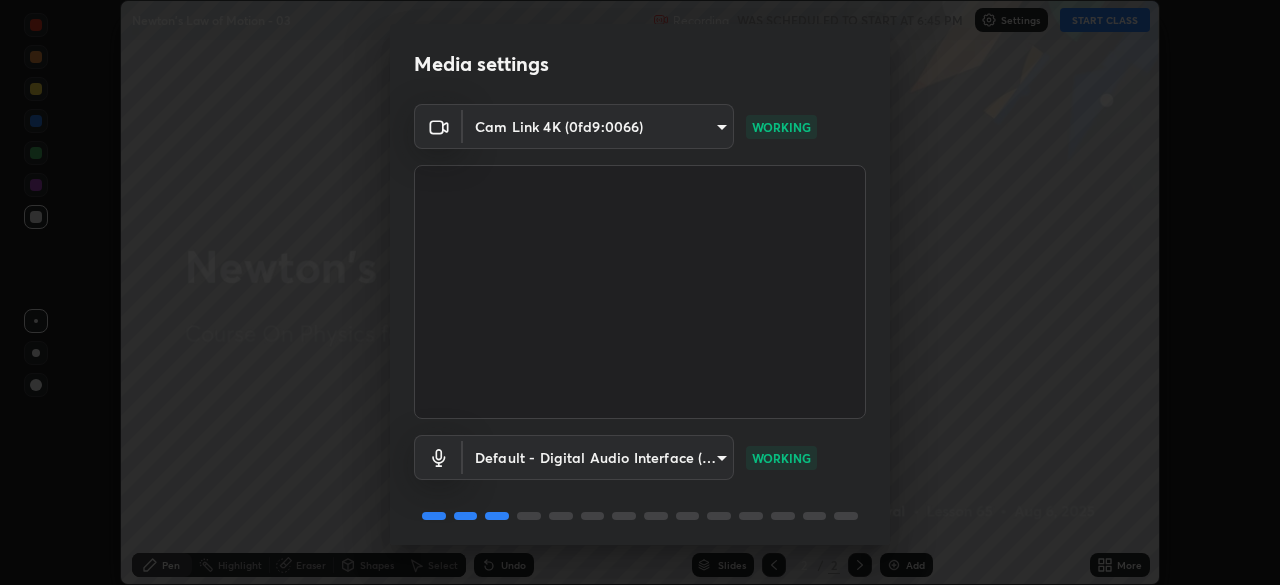 scroll, scrollTop: 71, scrollLeft: 0, axis: vertical 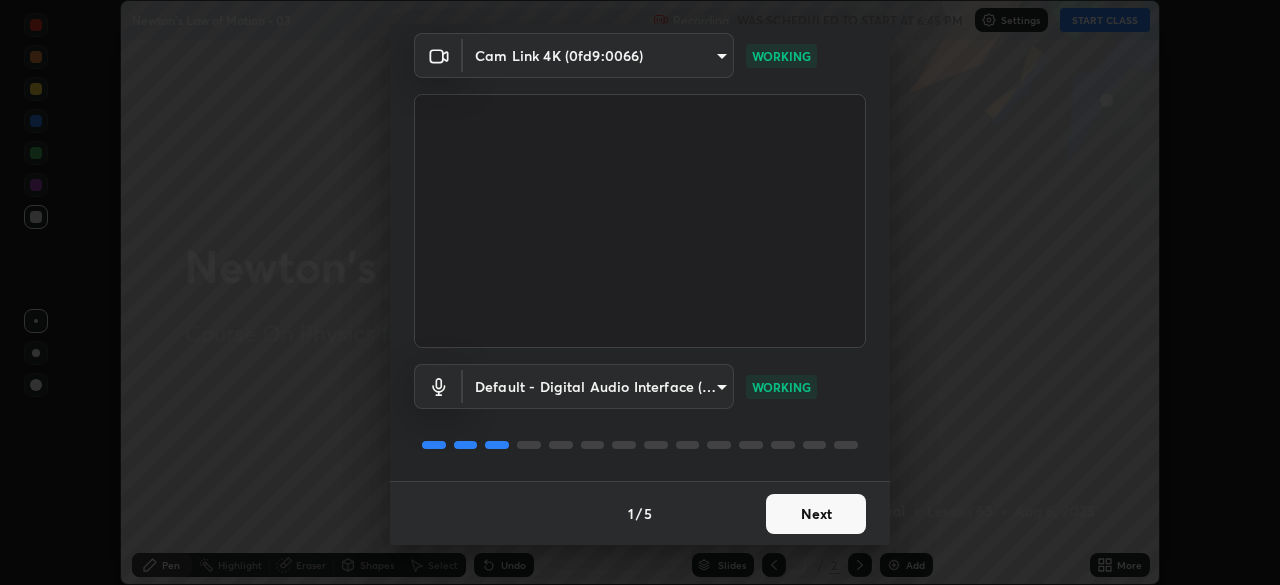 click on "Next" at bounding box center (816, 514) 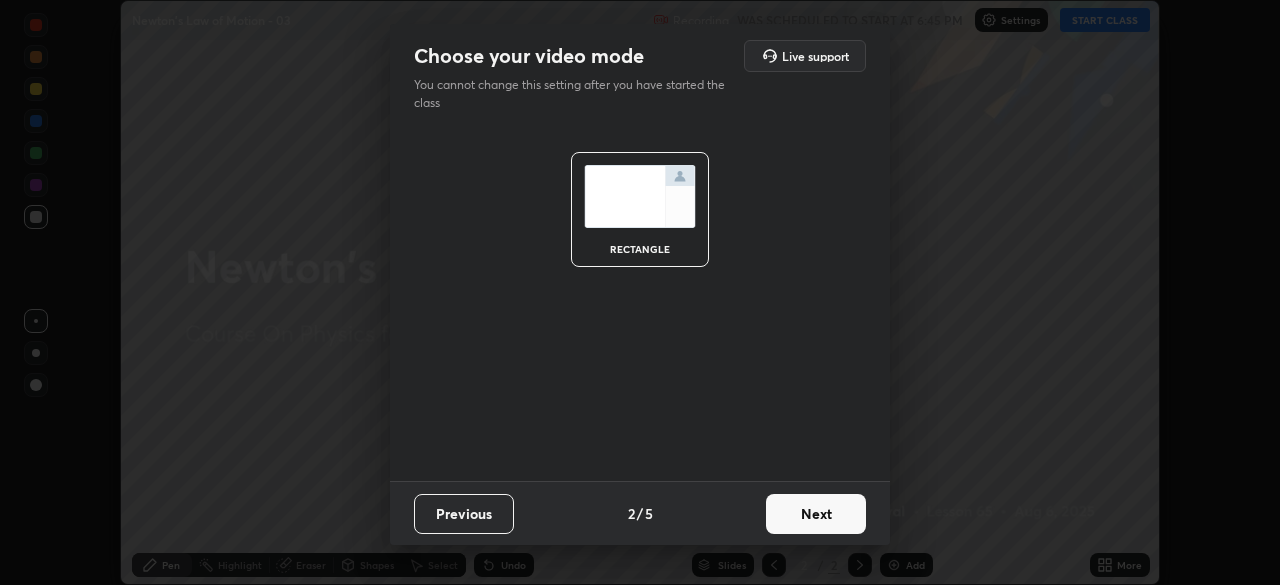 scroll, scrollTop: 0, scrollLeft: 0, axis: both 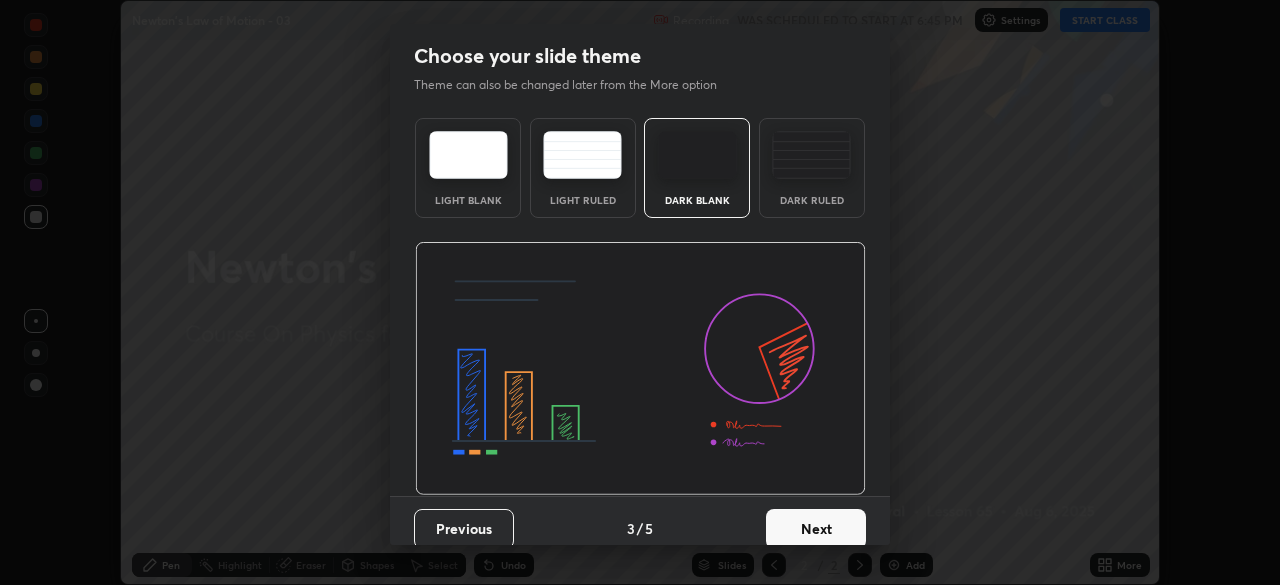 click on "Next" at bounding box center (816, 529) 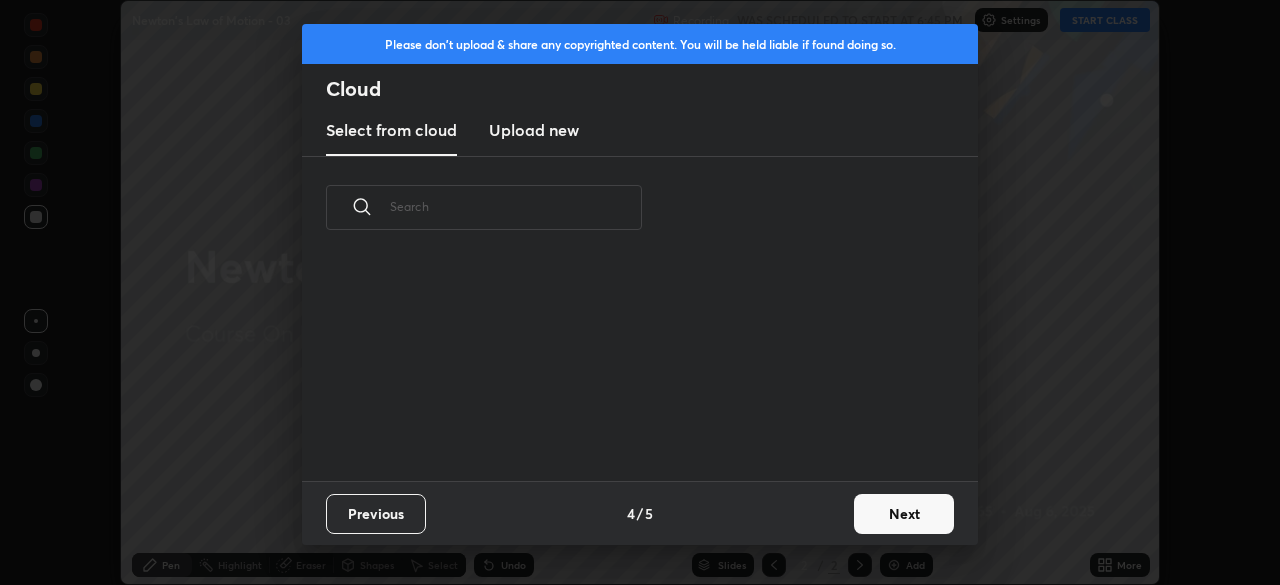 scroll, scrollTop: 7, scrollLeft: 11, axis: both 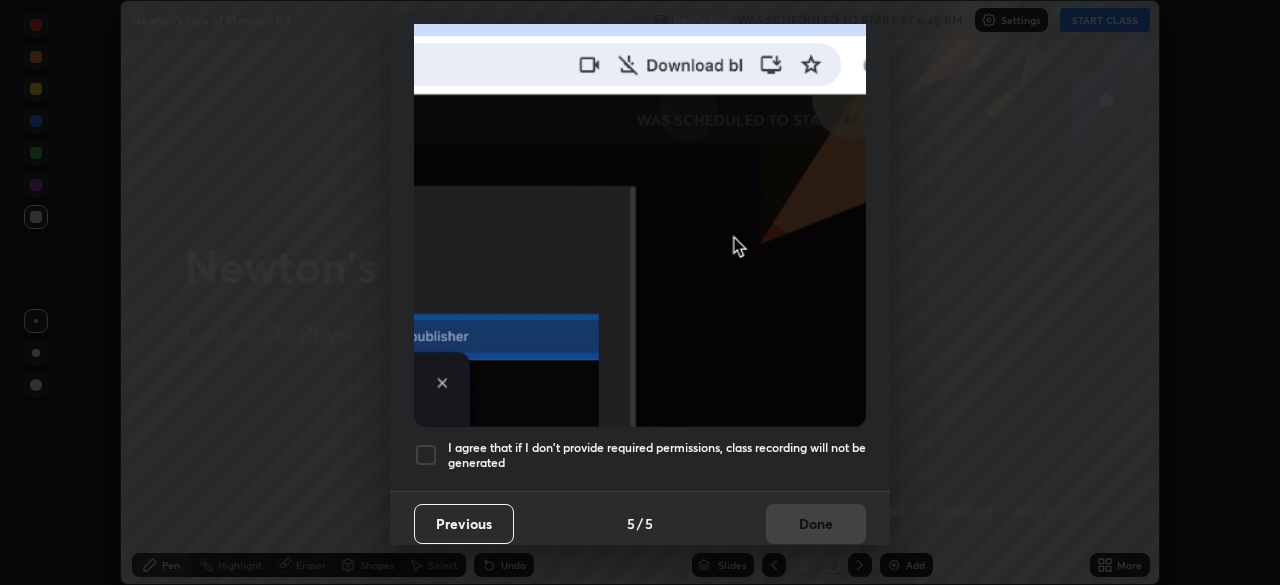 click on "I agree that if I don't provide required permissions, class recording will not be generated" at bounding box center (657, 455) 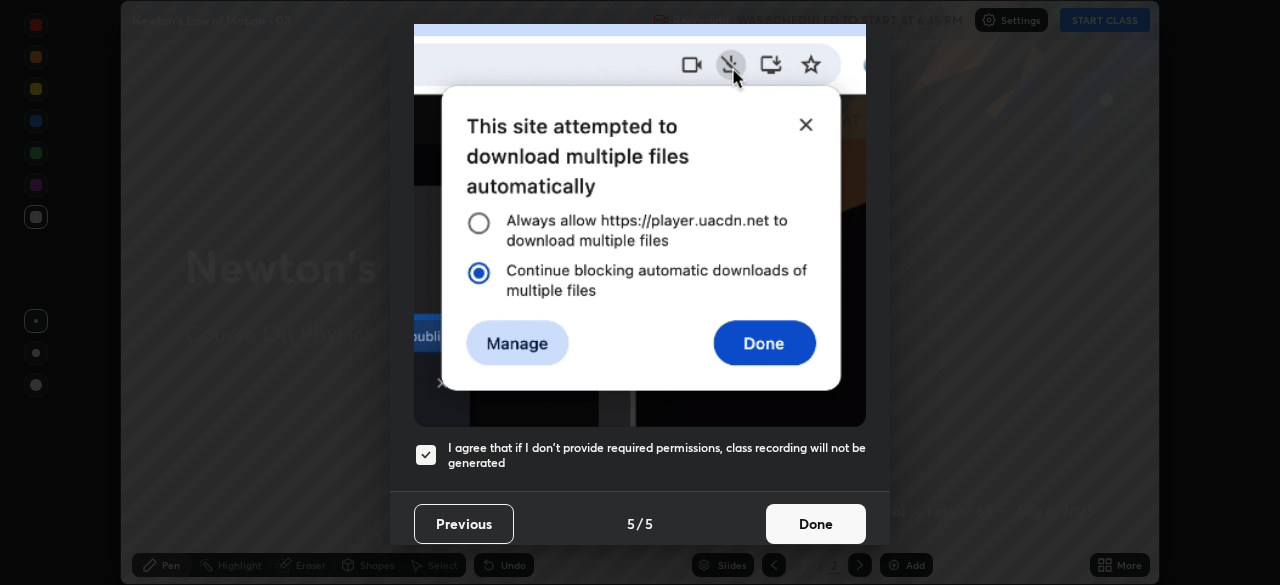 click on "Done" at bounding box center (816, 524) 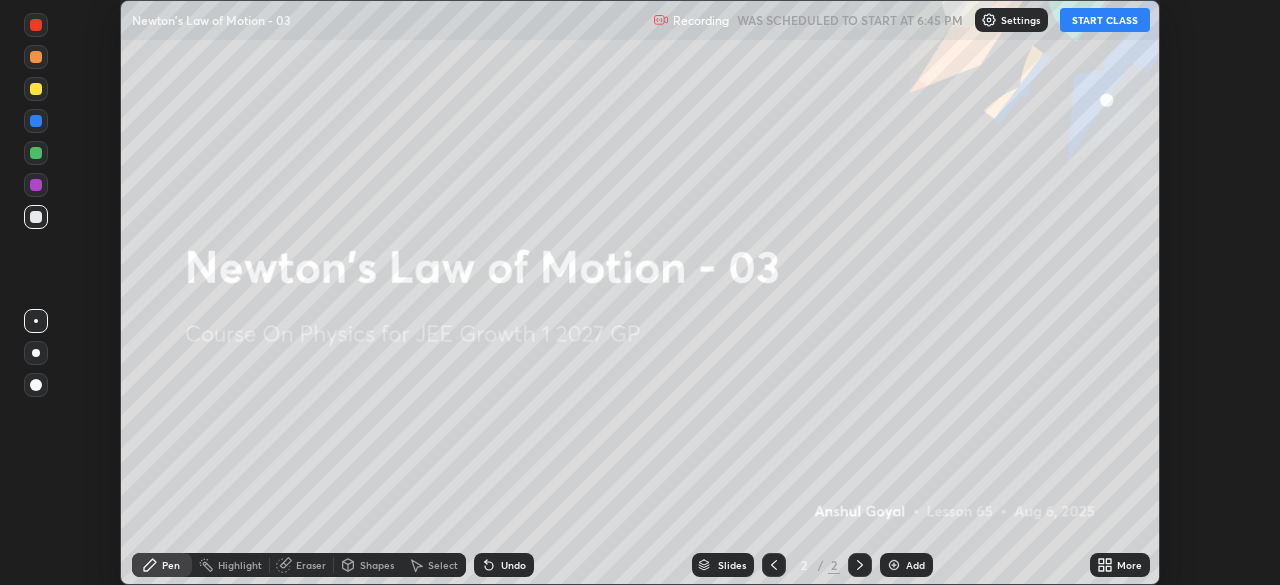click 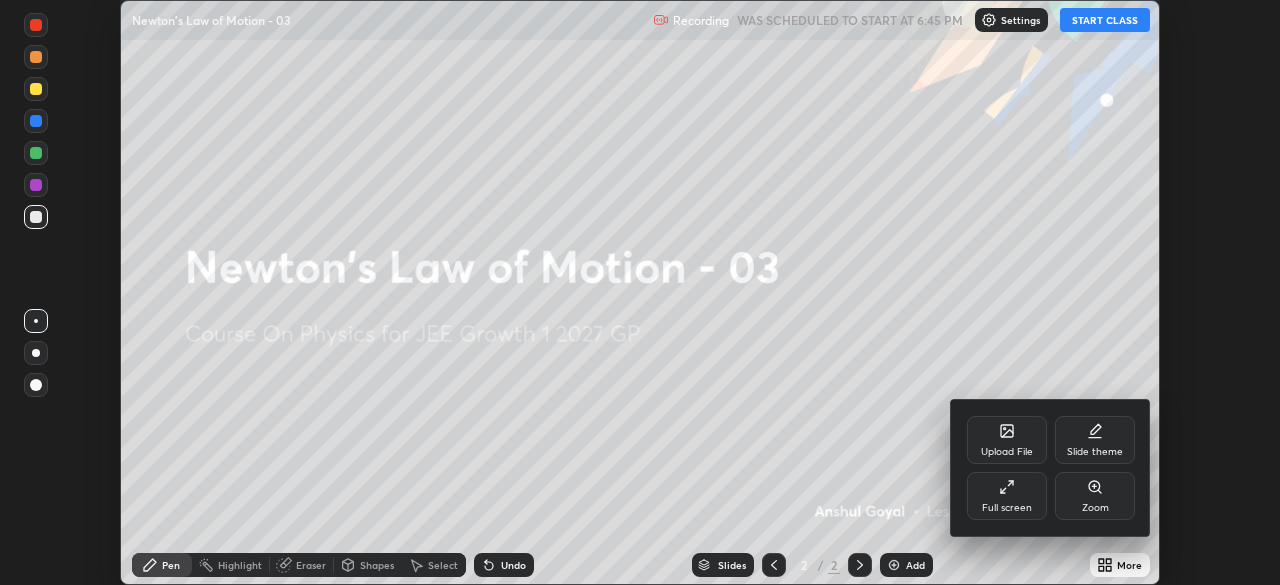 click on "Full screen" at bounding box center (1007, 496) 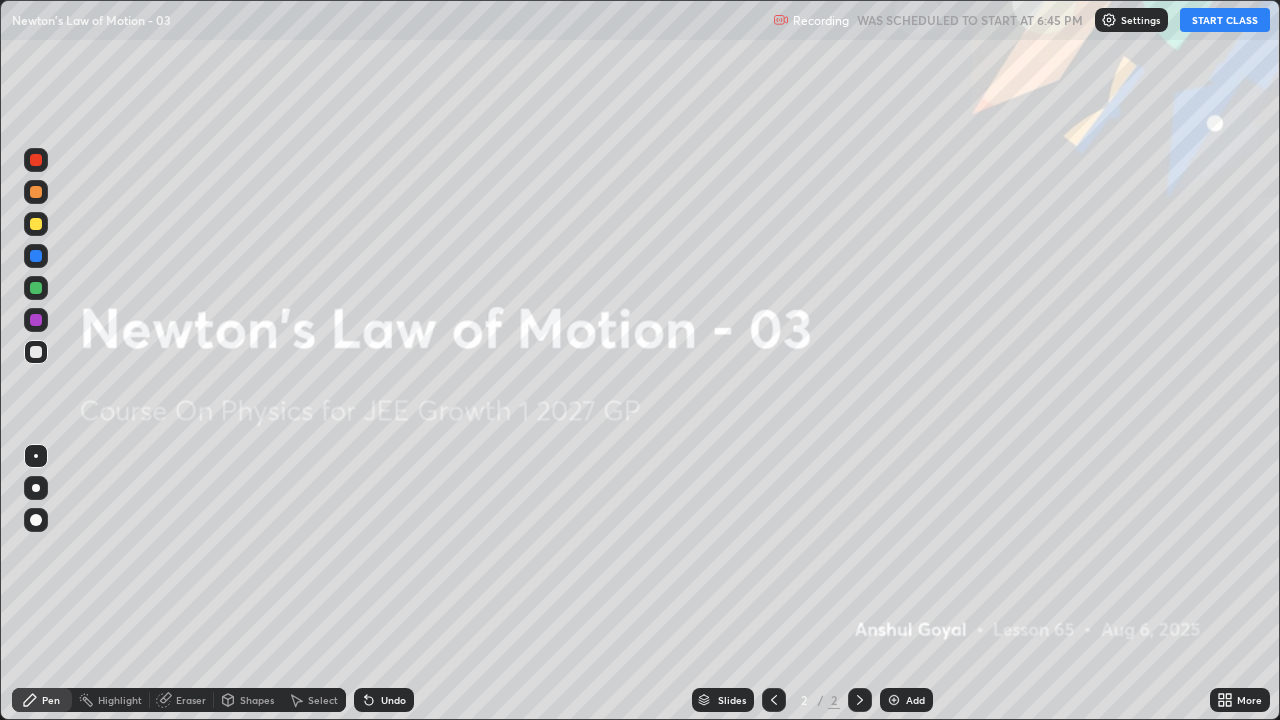 scroll, scrollTop: 99280, scrollLeft: 98720, axis: both 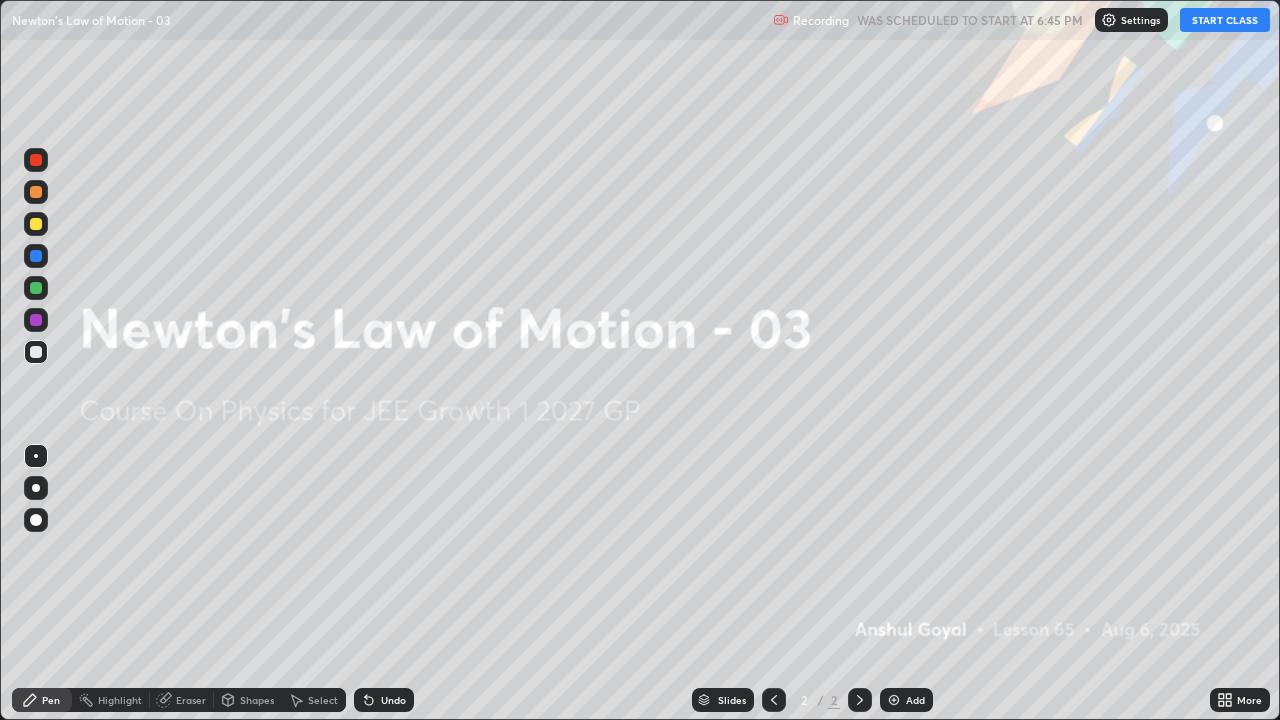 click on "START CLASS" at bounding box center [1225, 20] 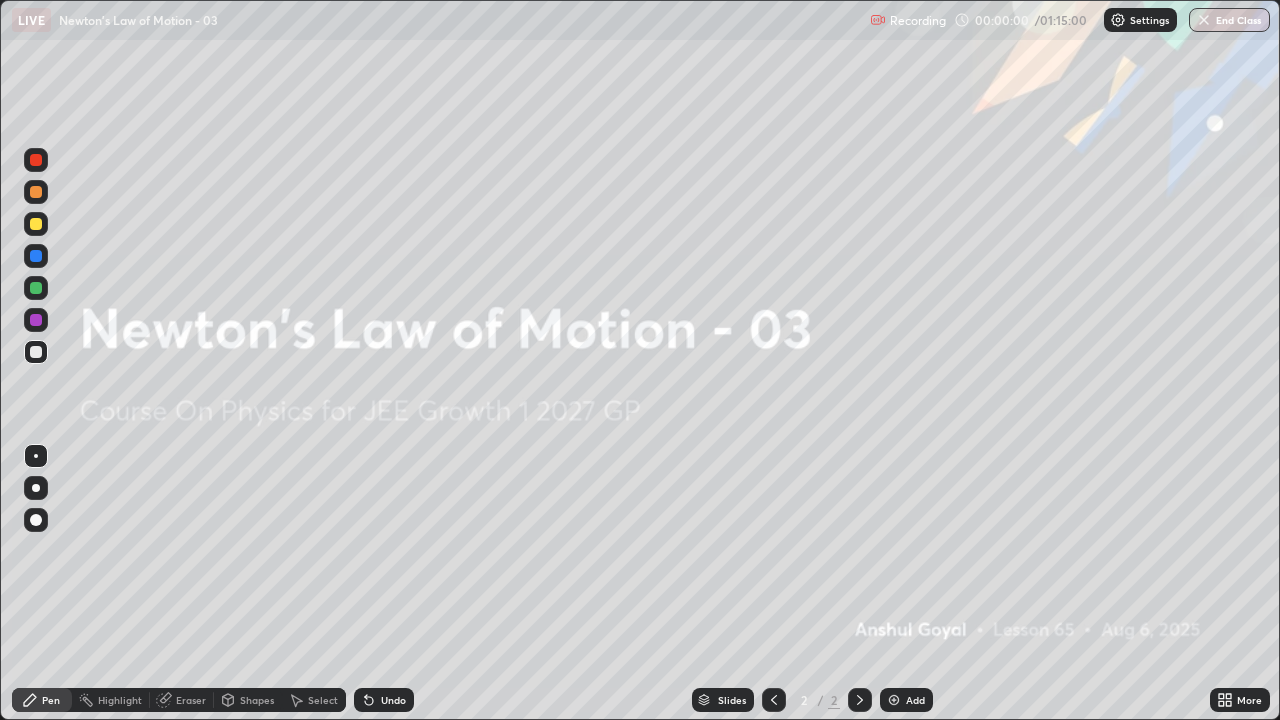 click on "Add" at bounding box center [915, 700] 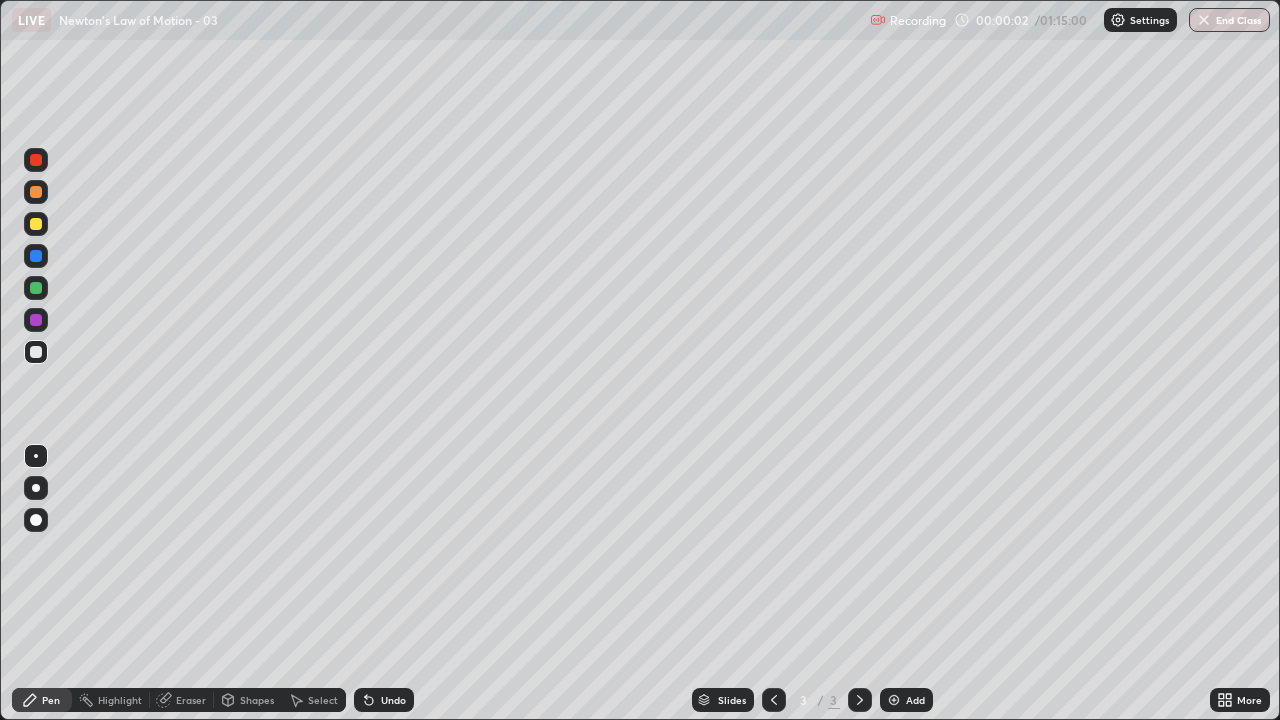 click on "Eraser" at bounding box center (191, 700) 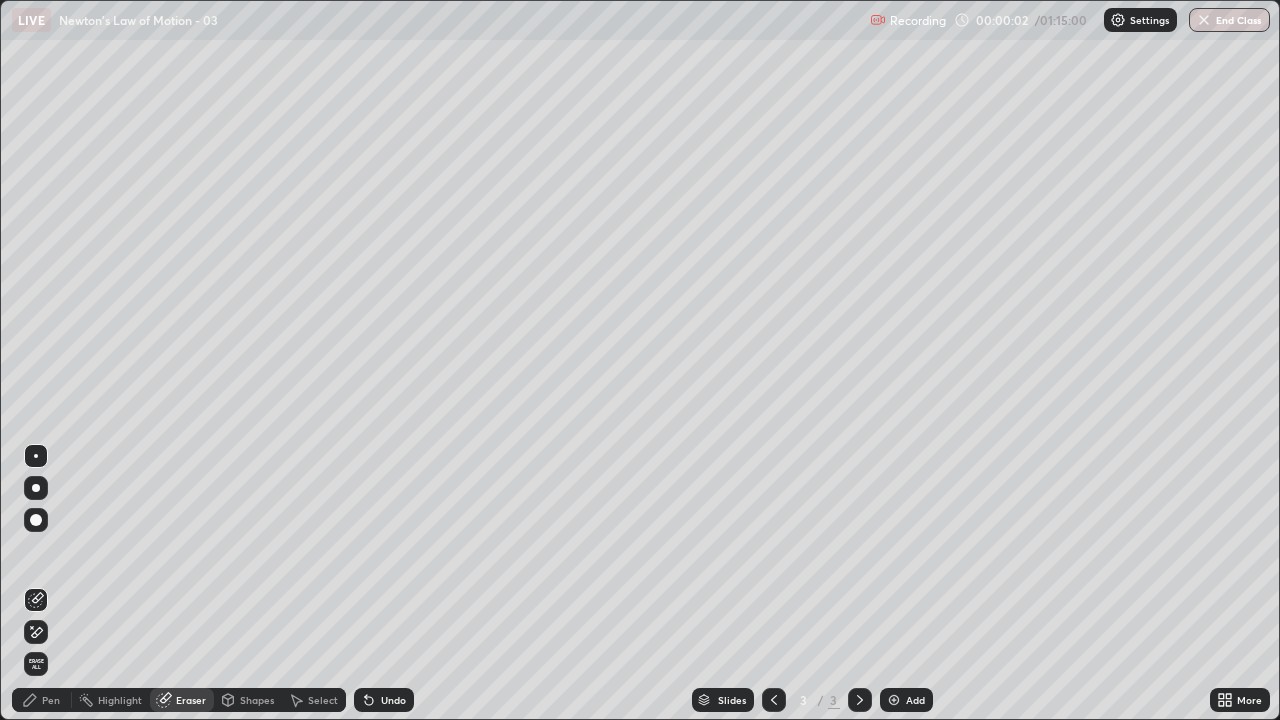 click 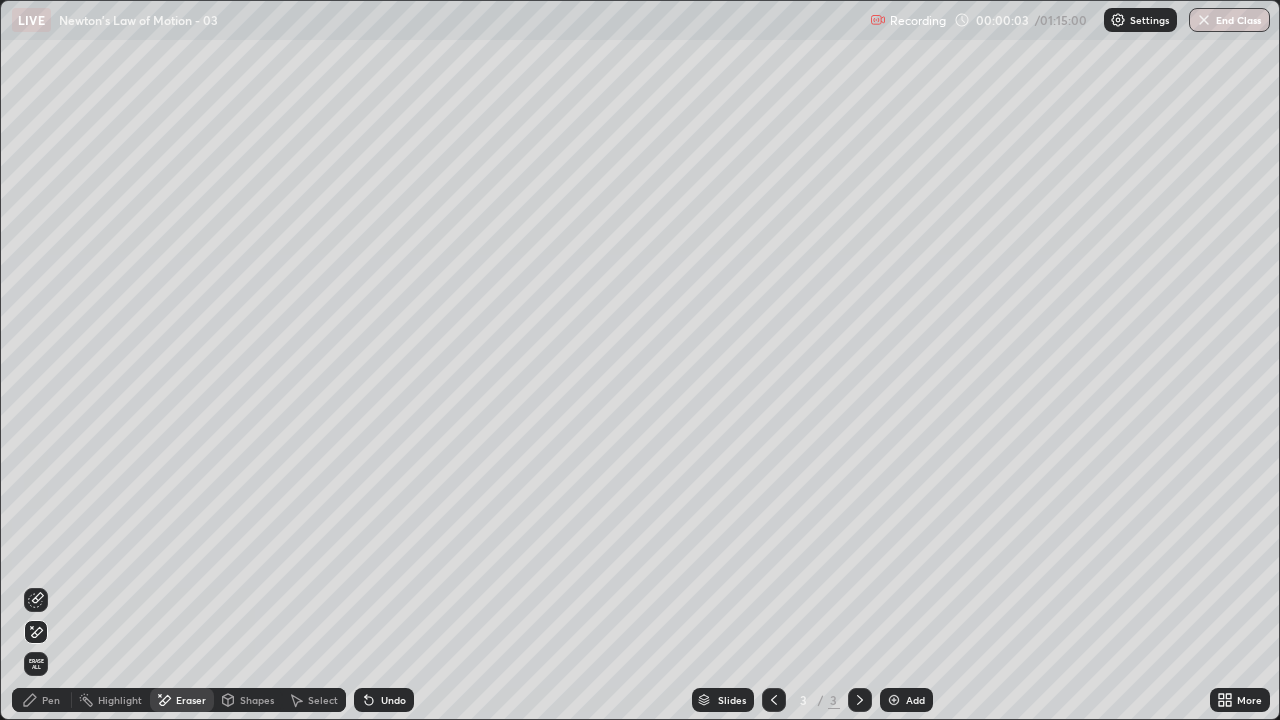 click on "Pen" at bounding box center [51, 700] 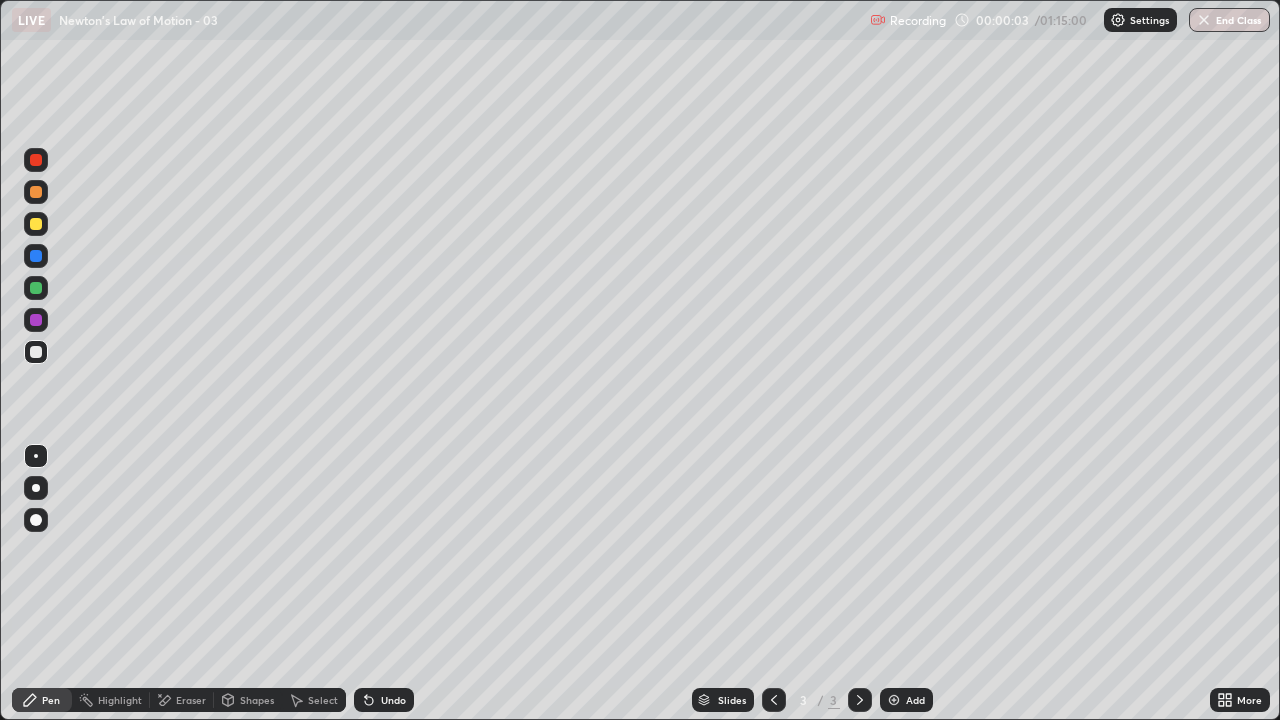 click at bounding box center [36, 488] 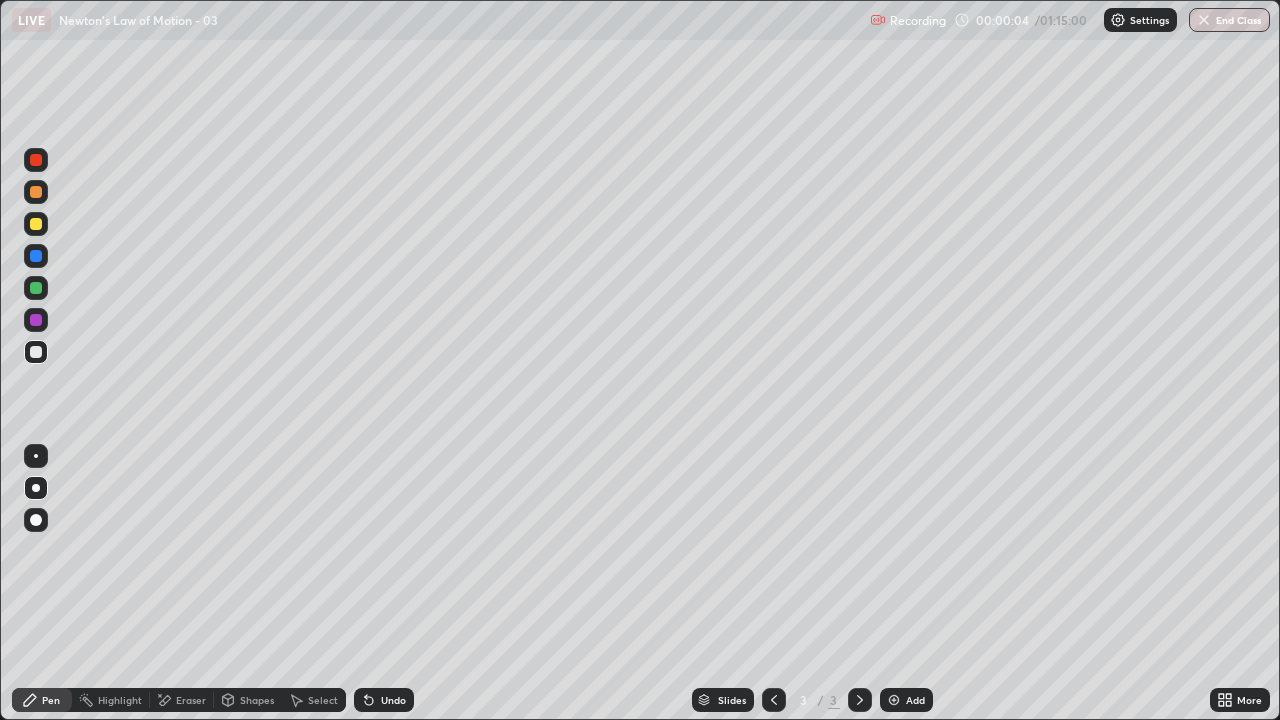 click at bounding box center [36, 224] 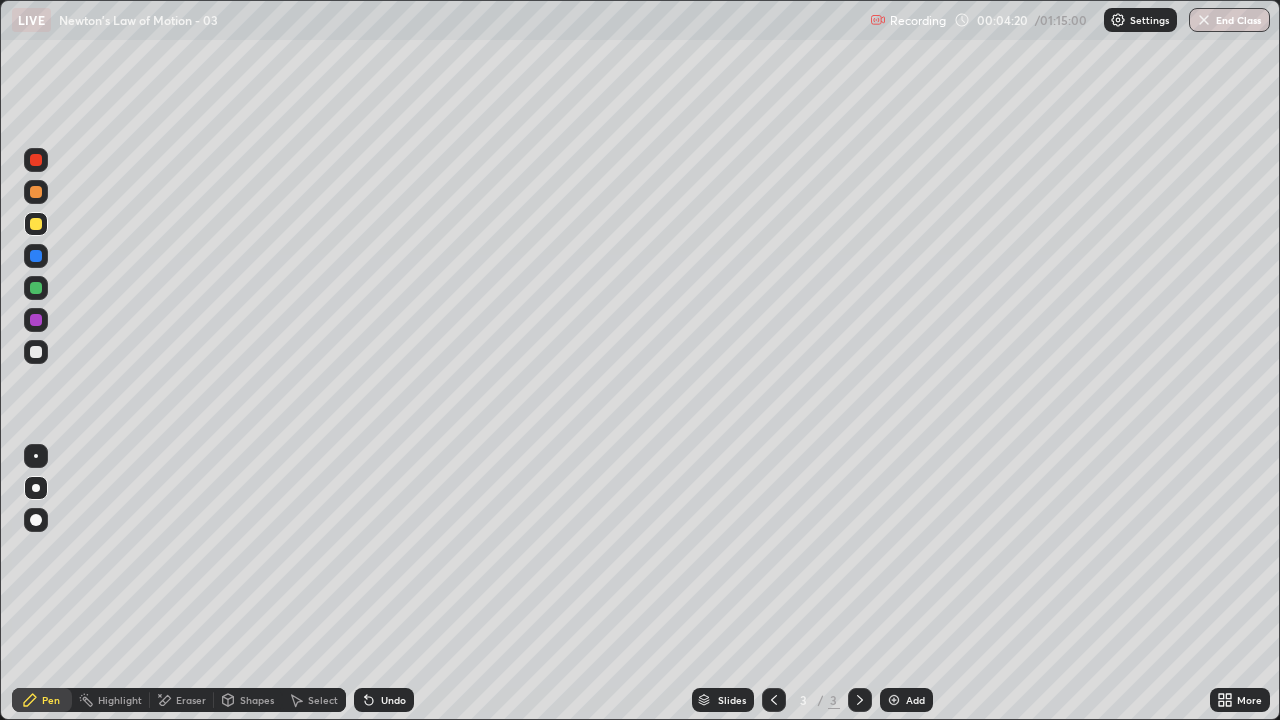 click at bounding box center [36, 352] 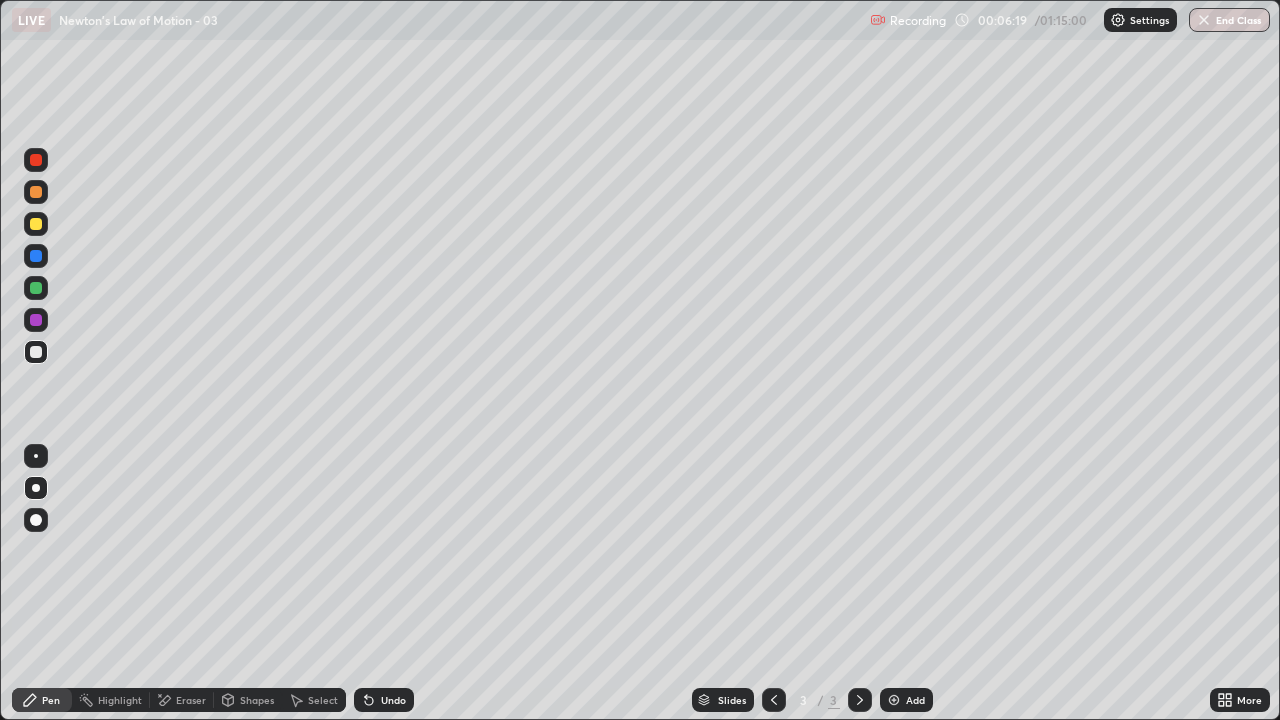 click at bounding box center (894, 700) 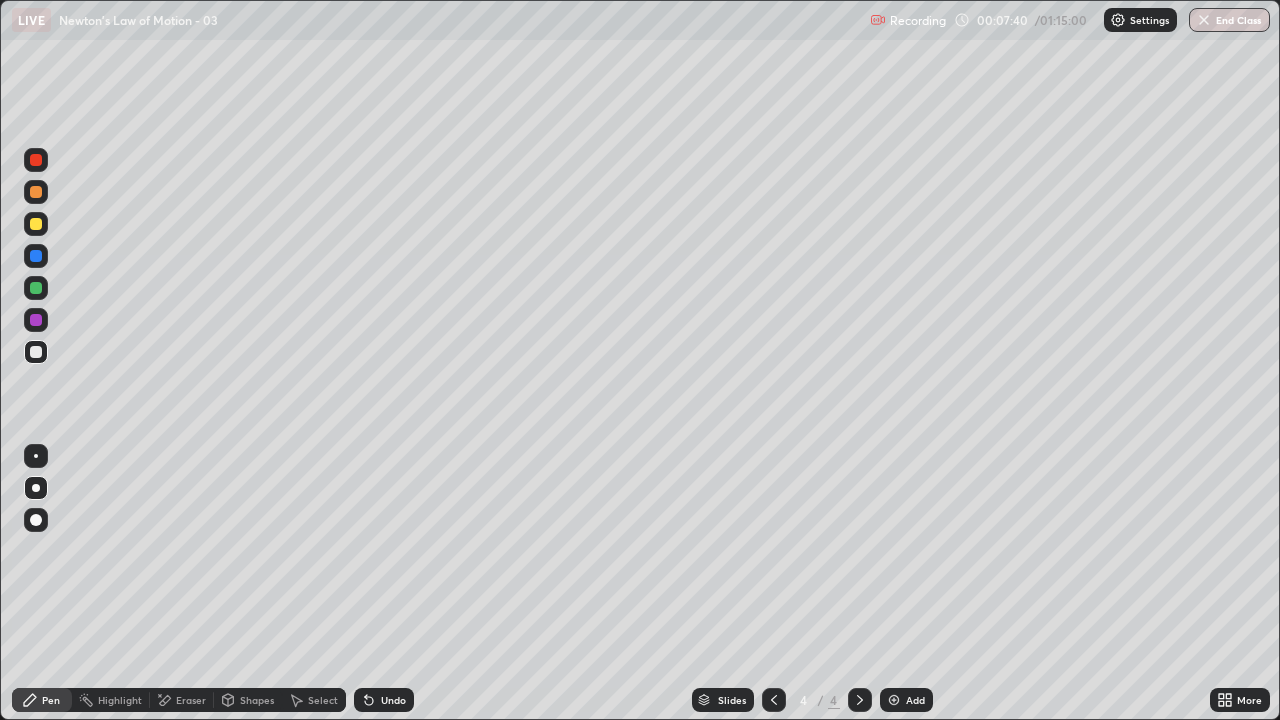 click at bounding box center [36, 224] 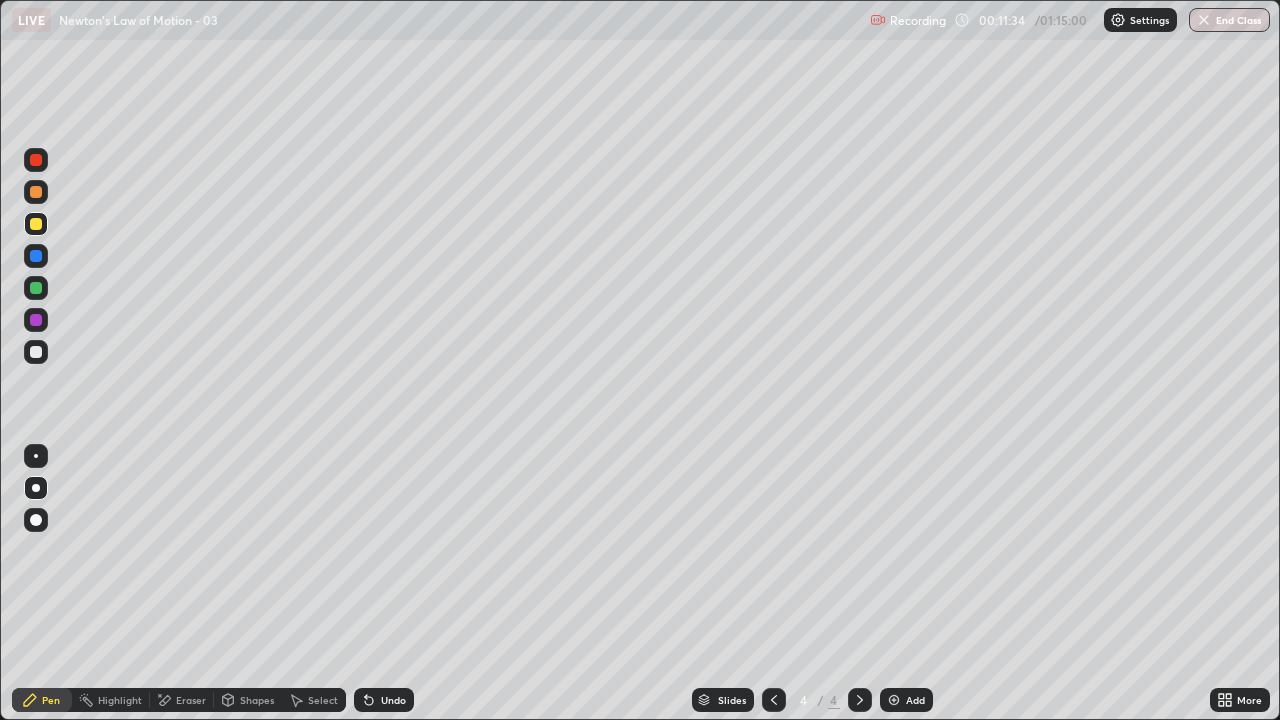 click at bounding box center [36, 256] 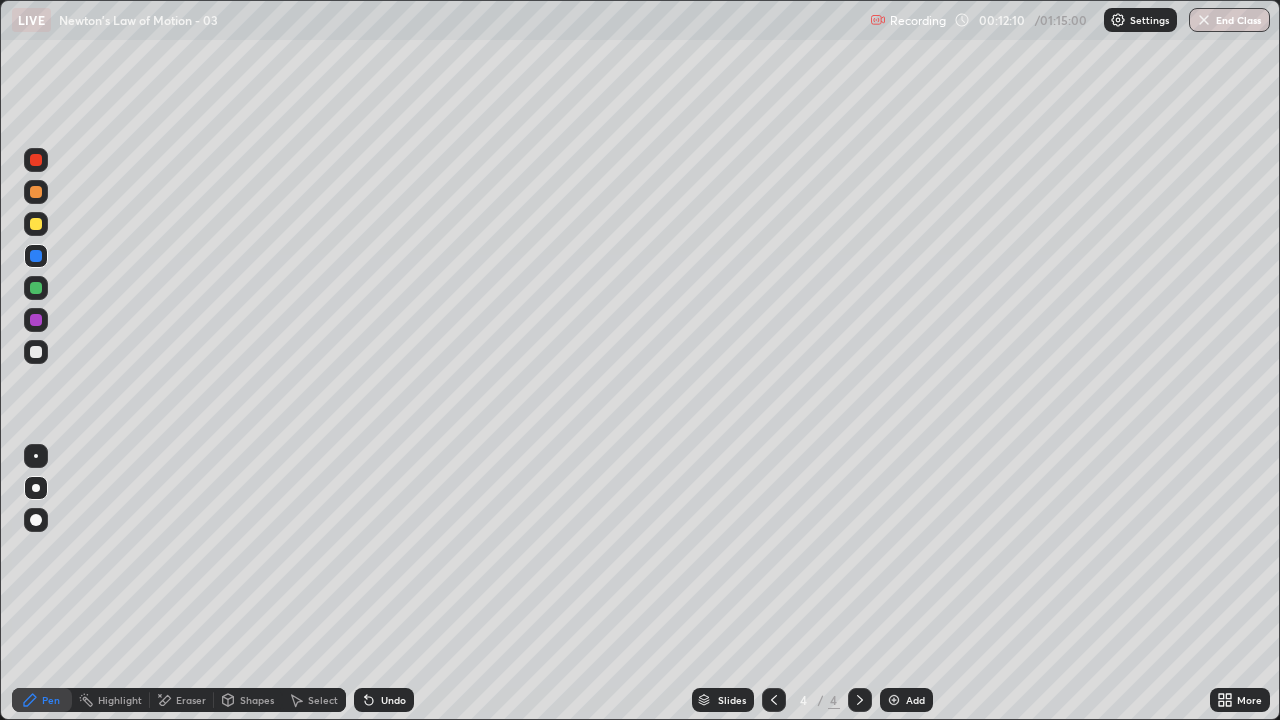 click at bounding box center (36, 352) 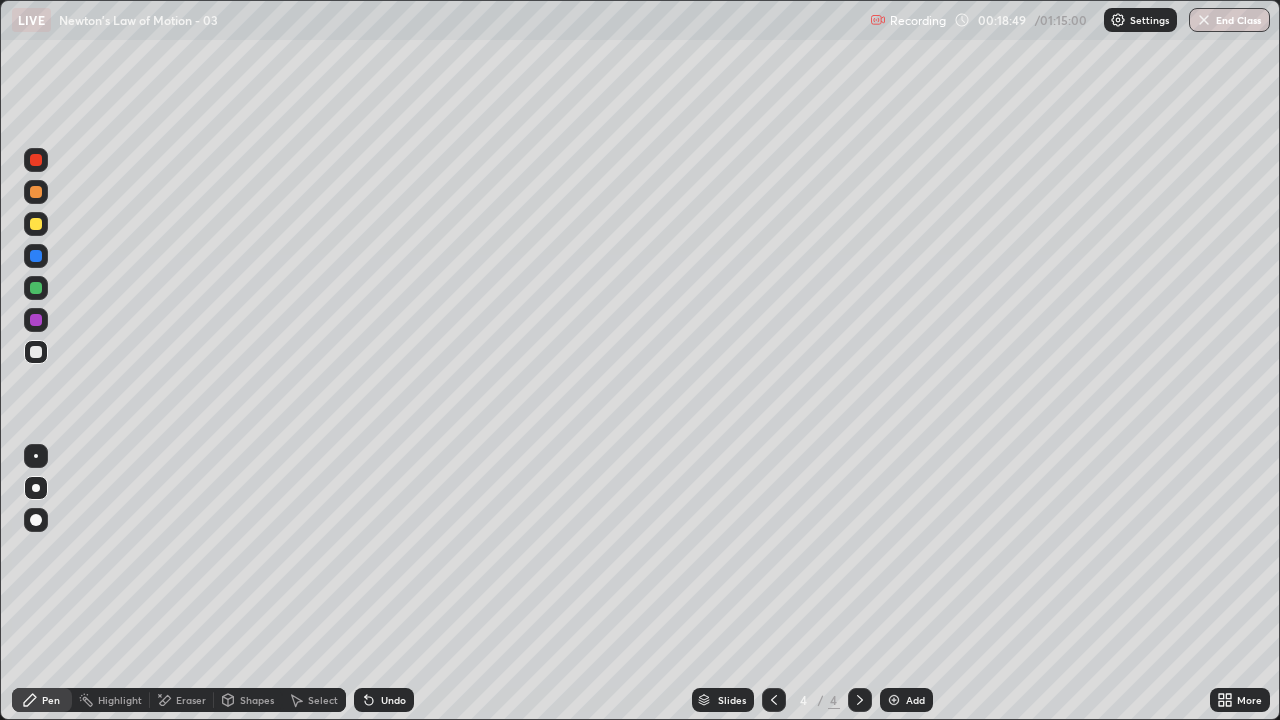 click on "Select" at bounding box center (314, 700) 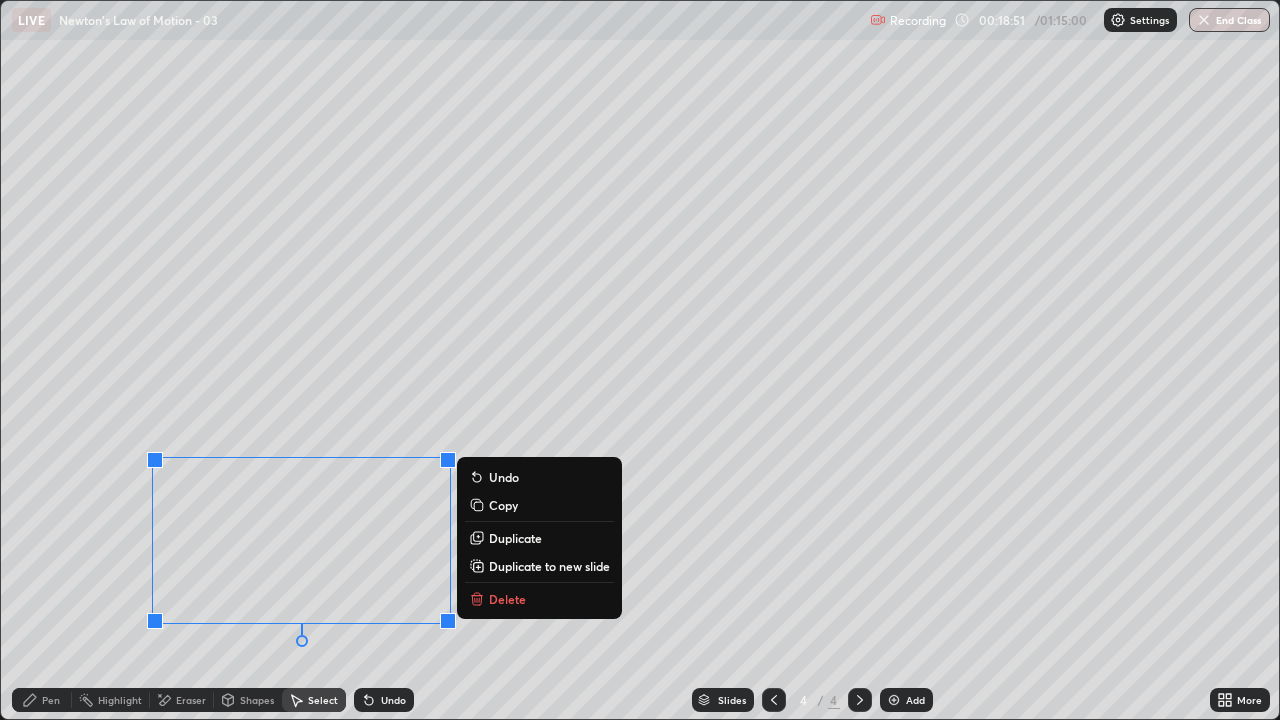 click 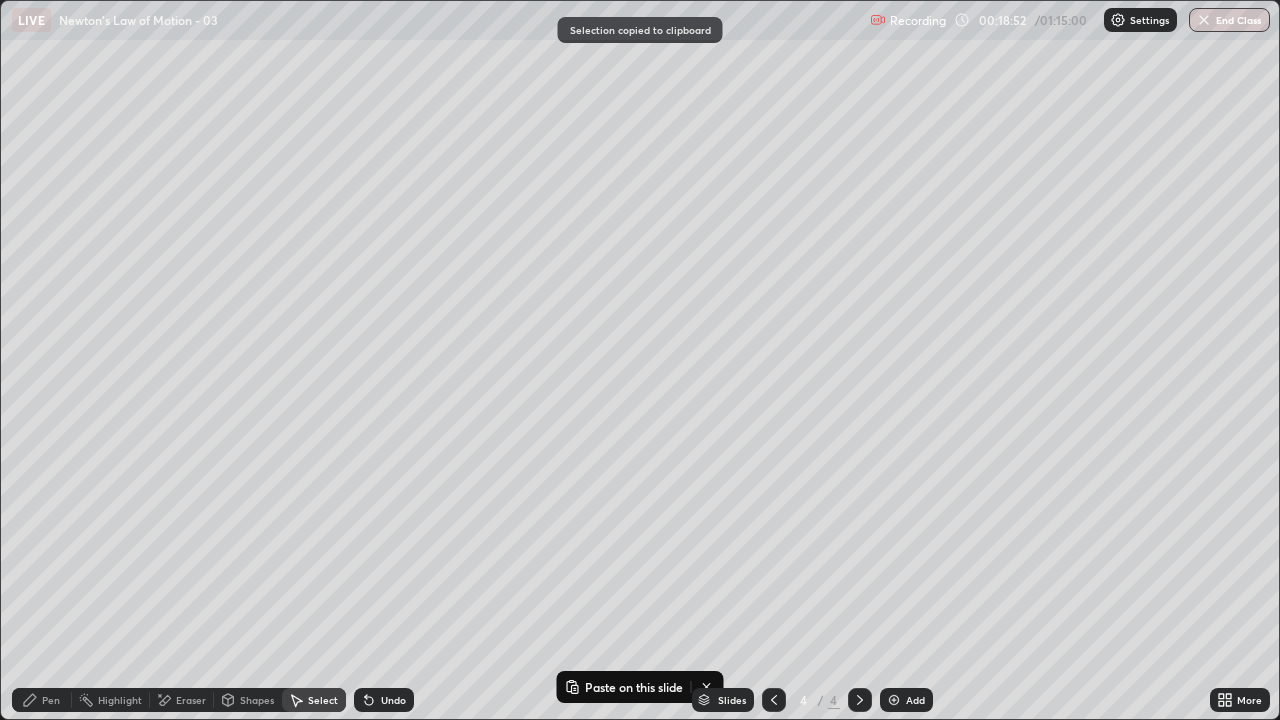 click at bounding box center (894, 700) 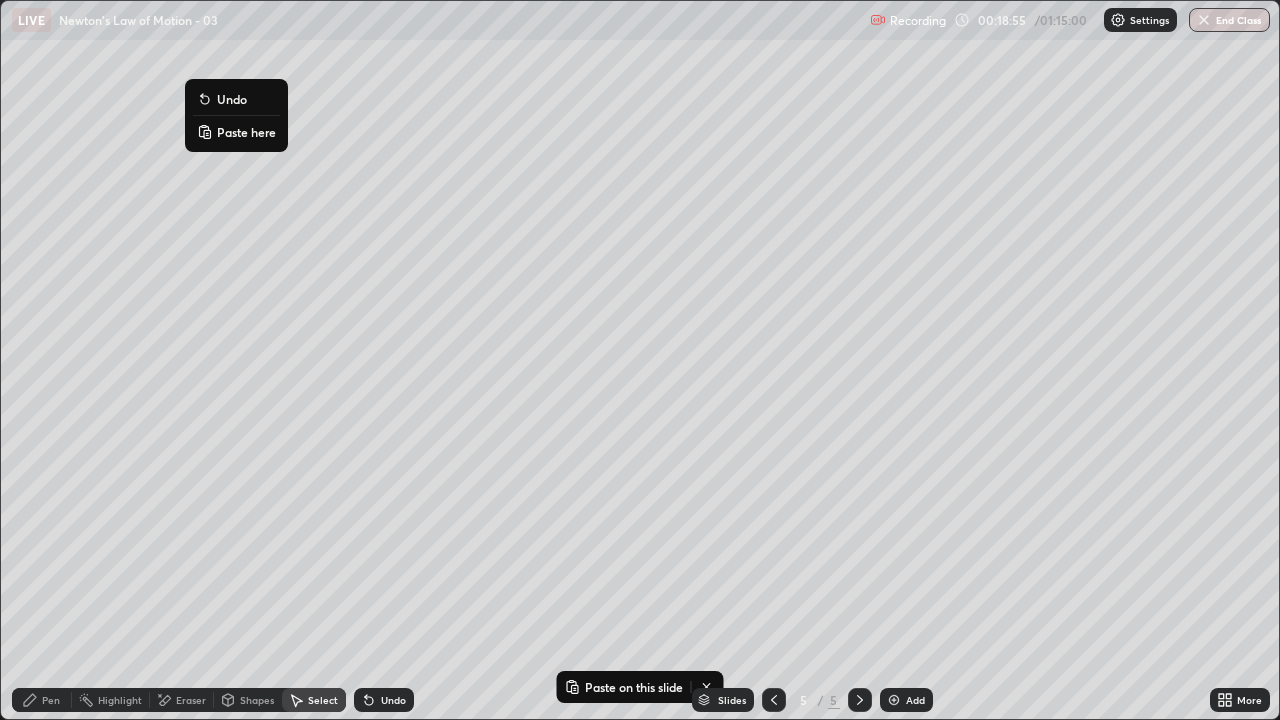 click on "Paste here" at bounding box center [246, 132] 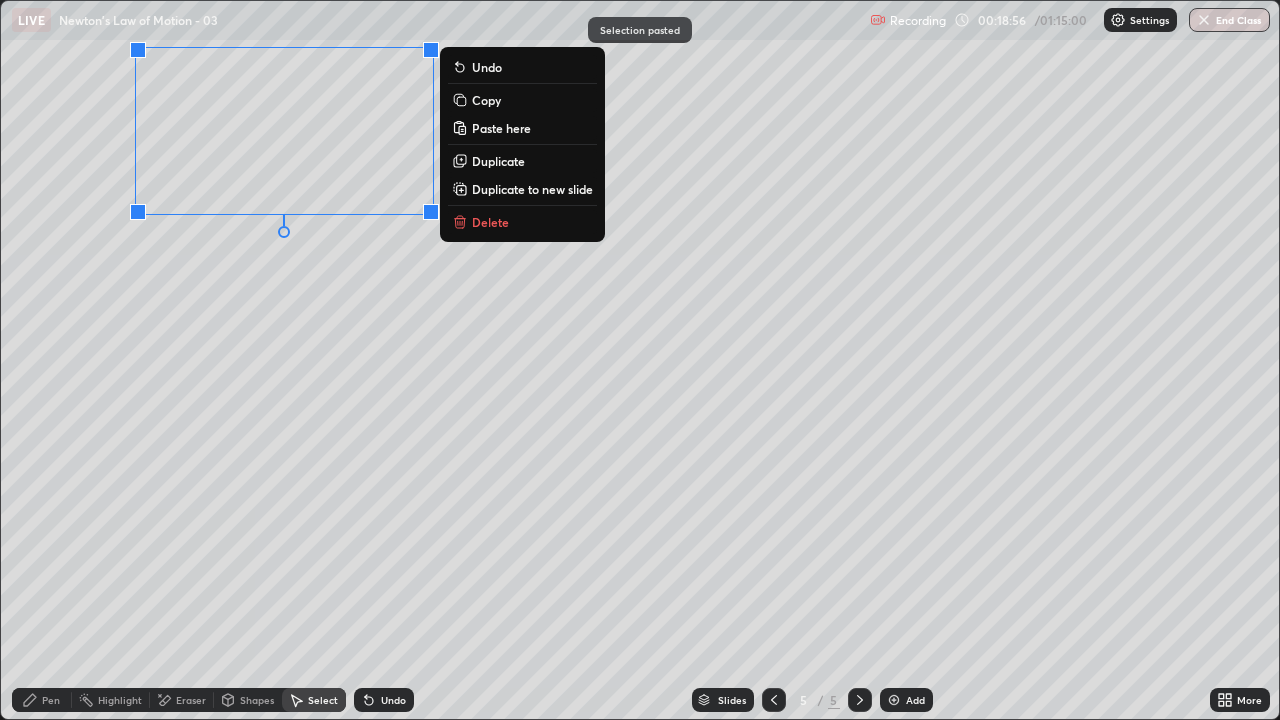click on "0 ° Undo Copy Paste here Duplicate Duplicate to new slide Delete" at bounding box center [640, 360] 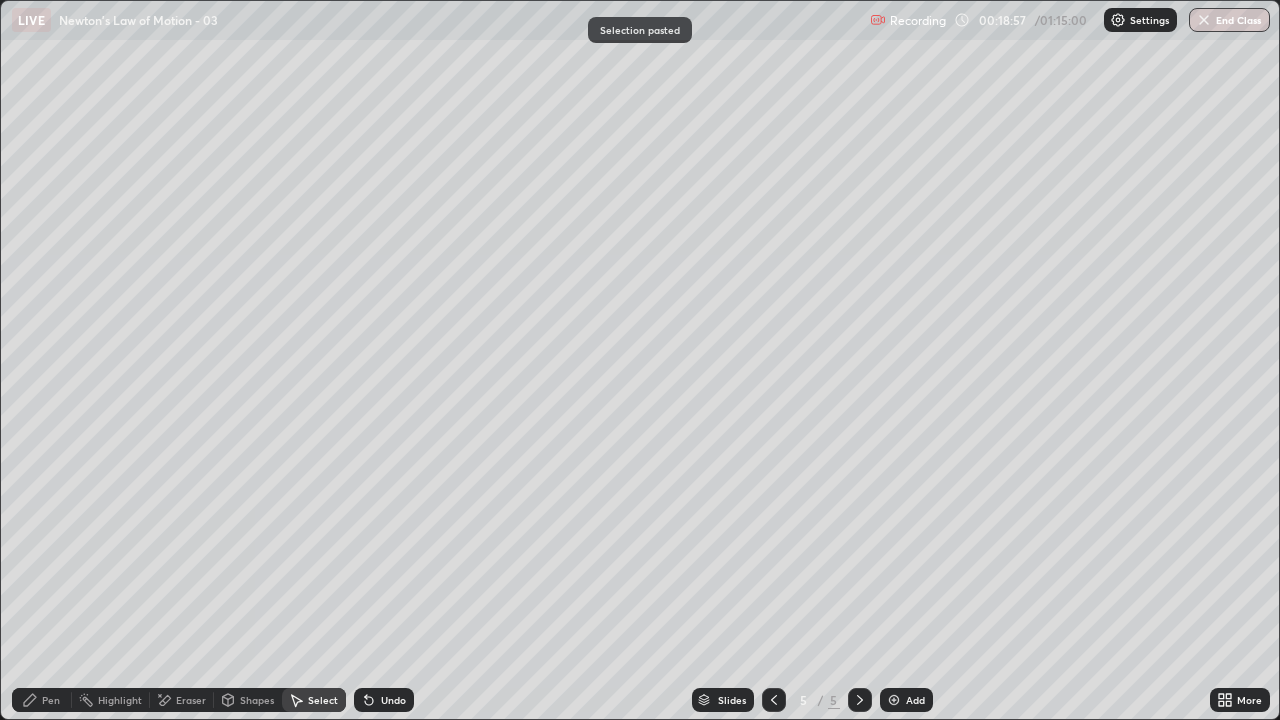 click on "Pen" at bounding box center (51, 700) 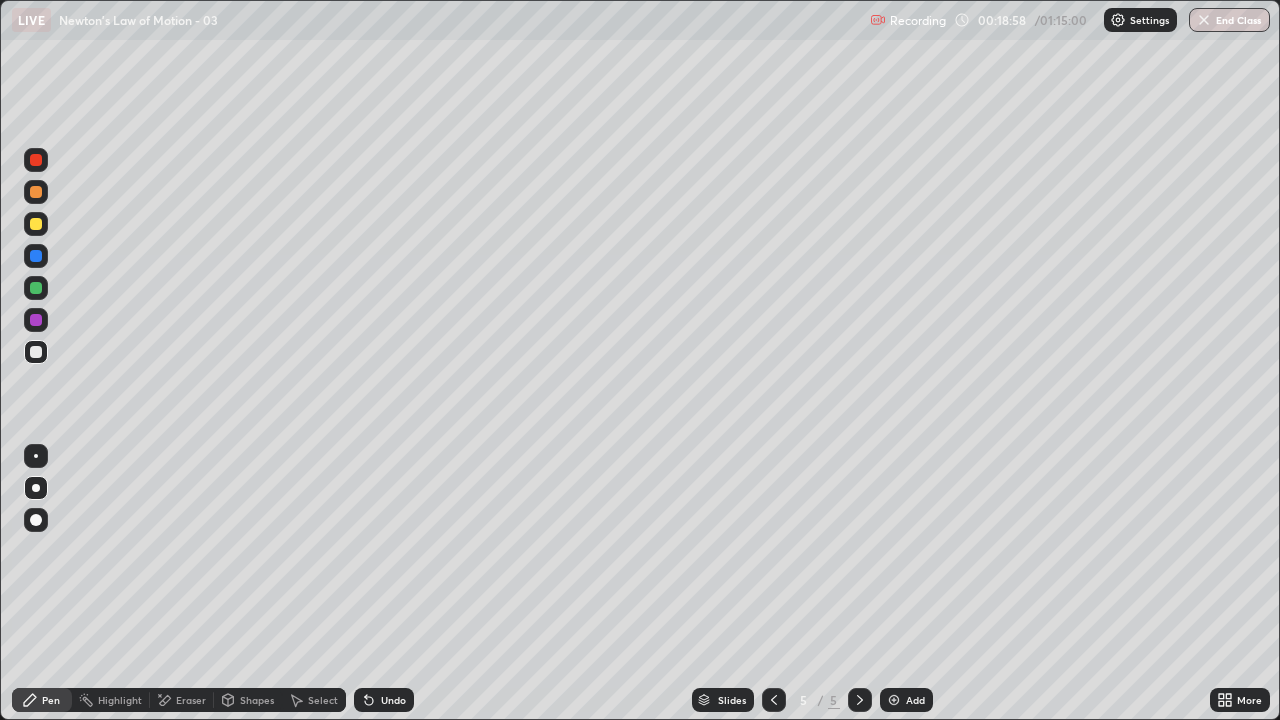 click at bounding box center (36, 224) 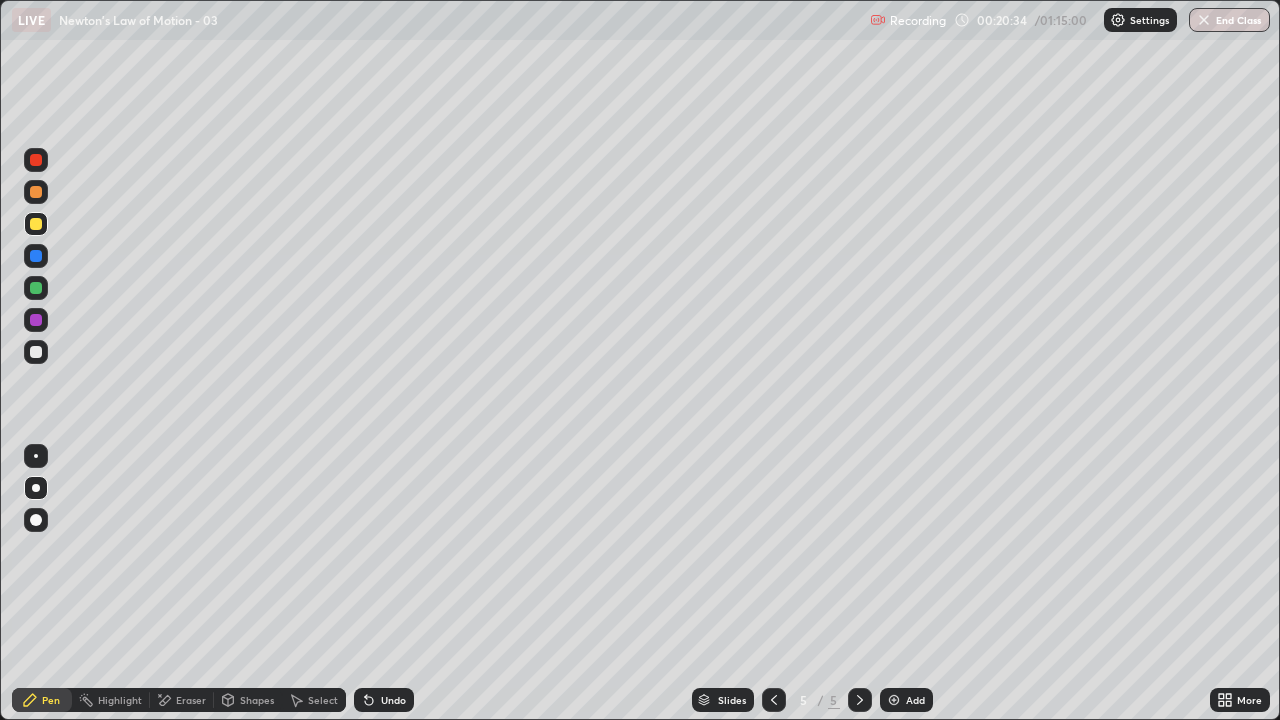 click at bounding box center [36, 352] 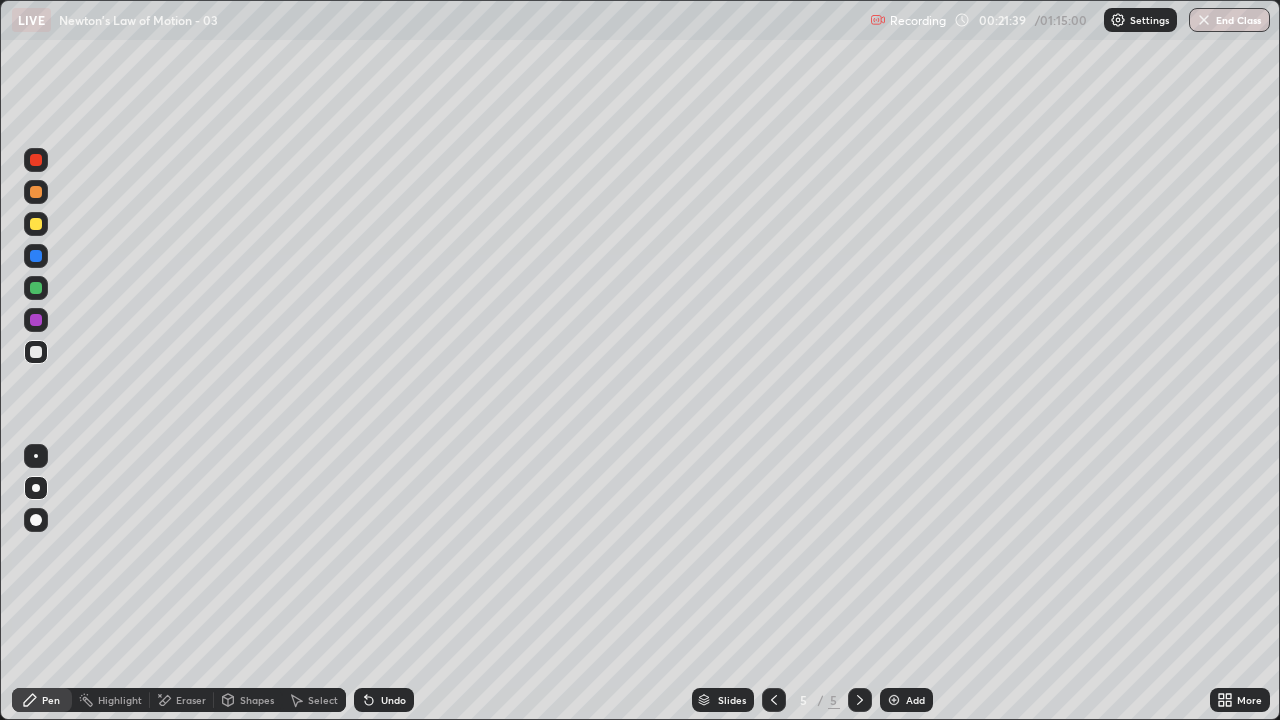 click on "Eraser" at bounding box center (182, 700) 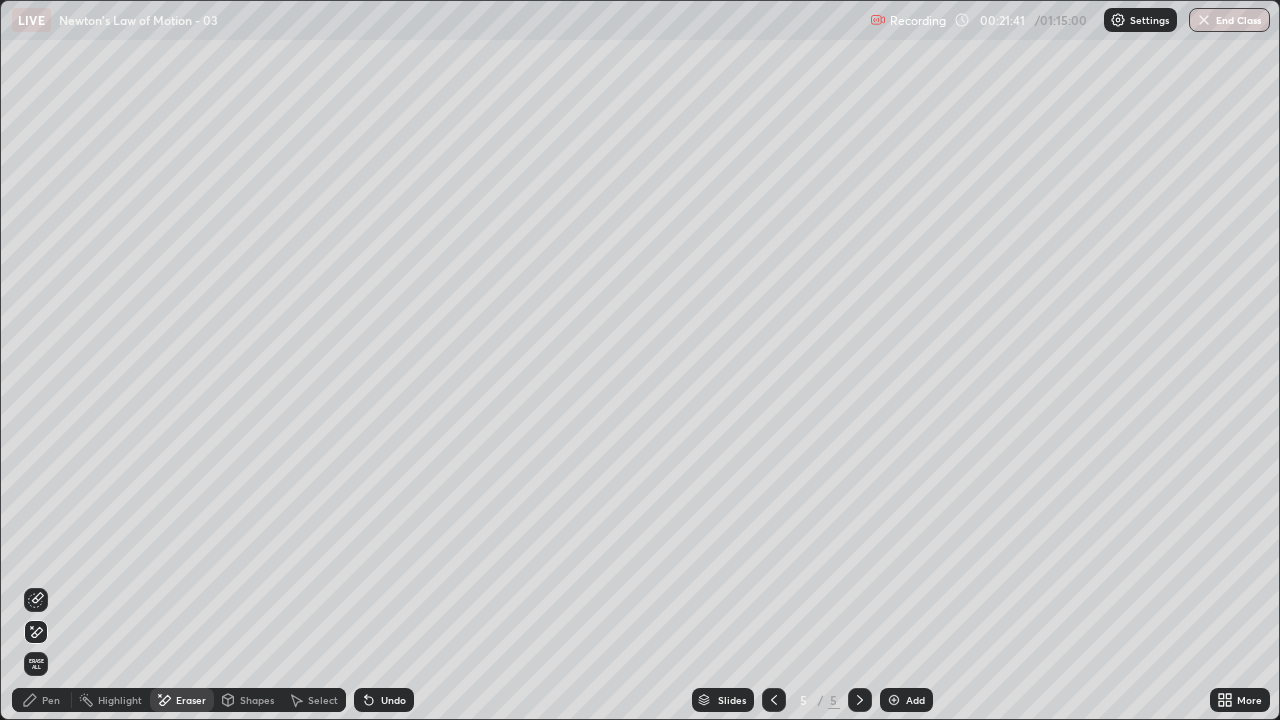 click on "Pen" at bounding box center [51, 700] 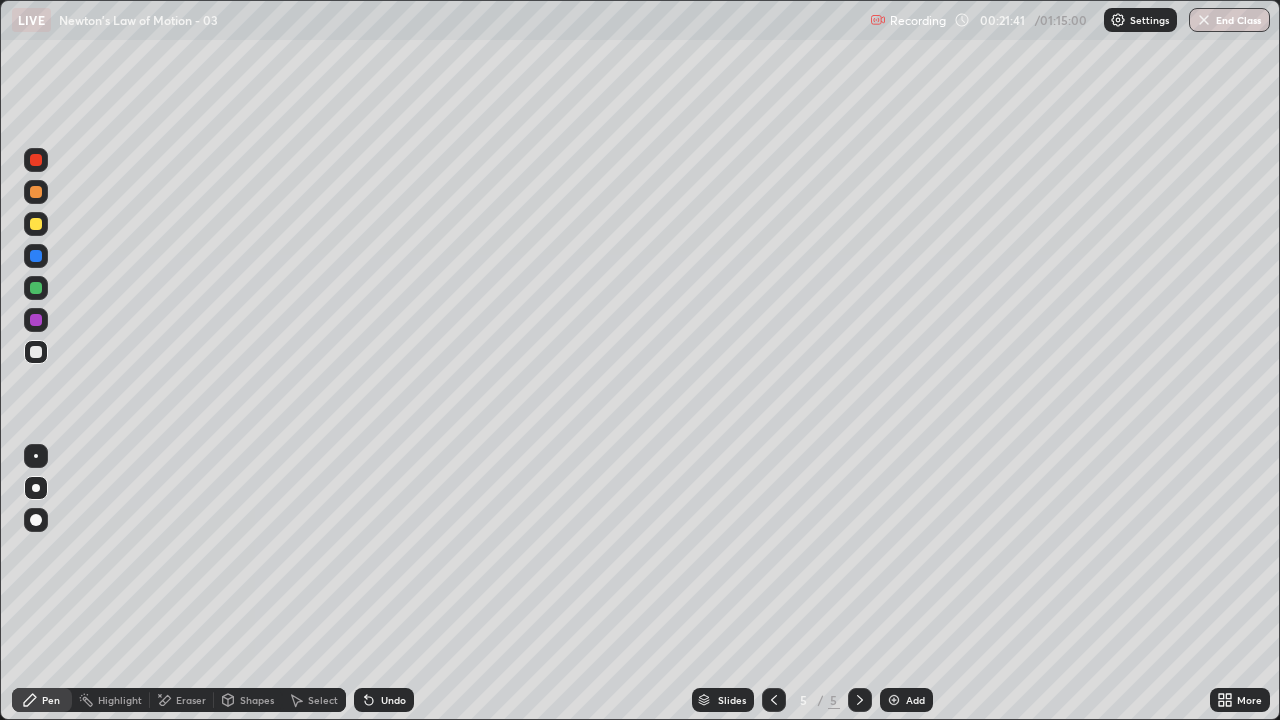 click at bounding box center (36, 320) 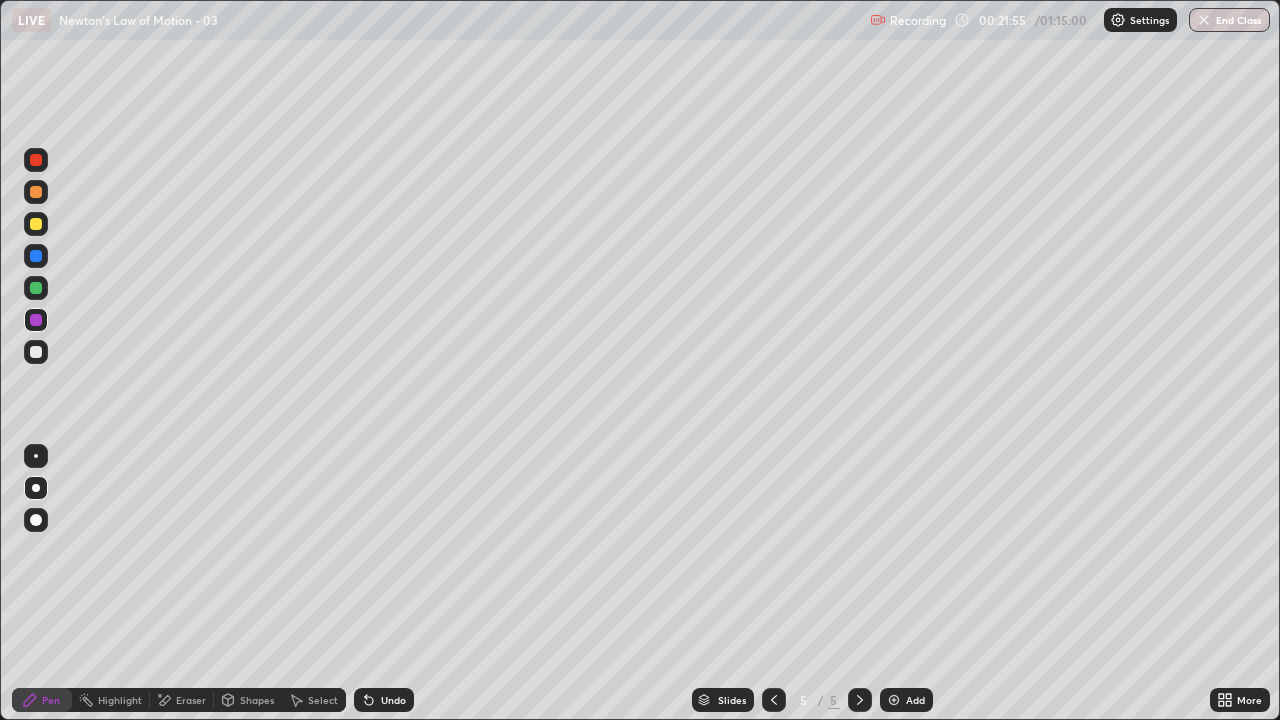 click on "Undo" at bounding box center (384, 700) 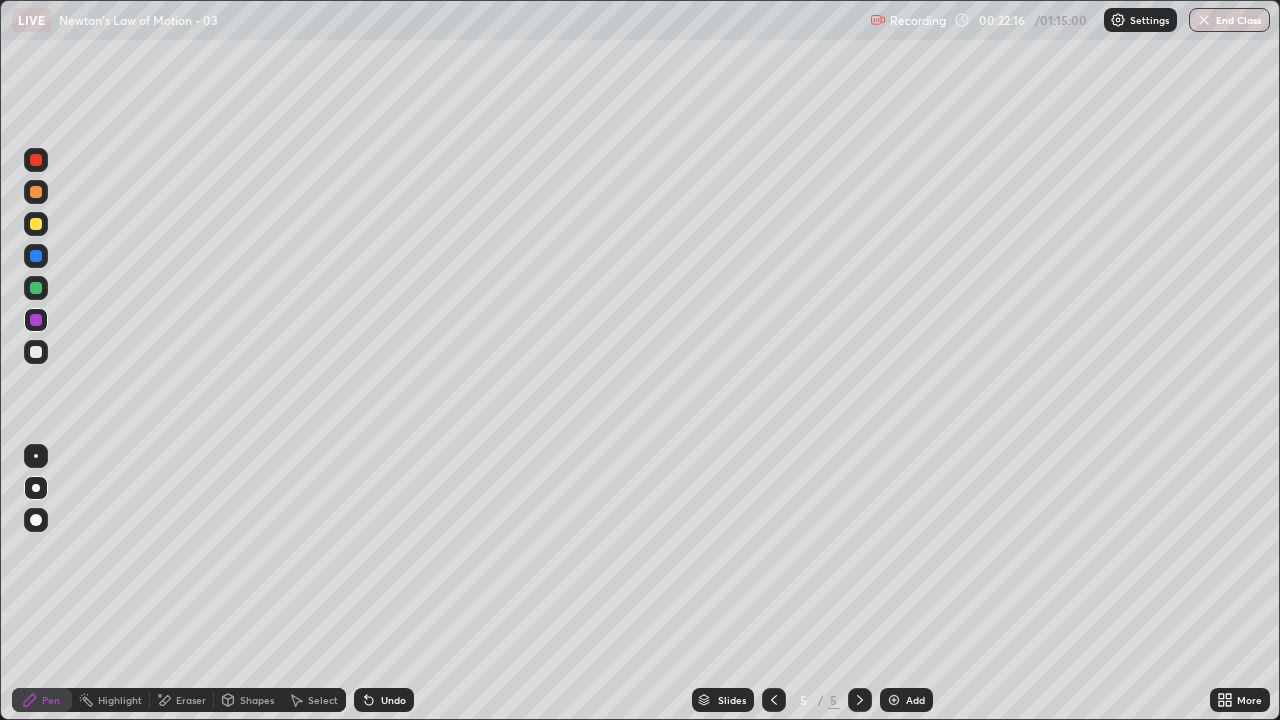 click on "Eraser" at bounding box center [191, 700] 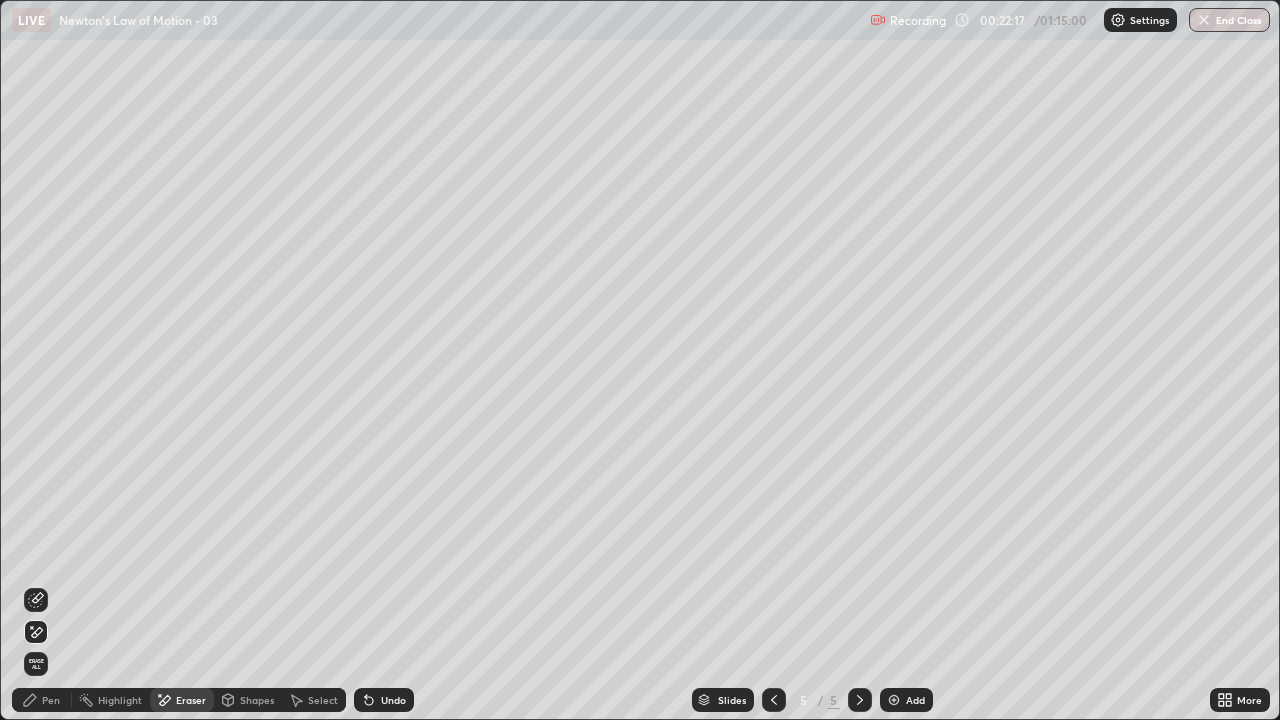 click on "Pen" at bounding box center (42, 700) 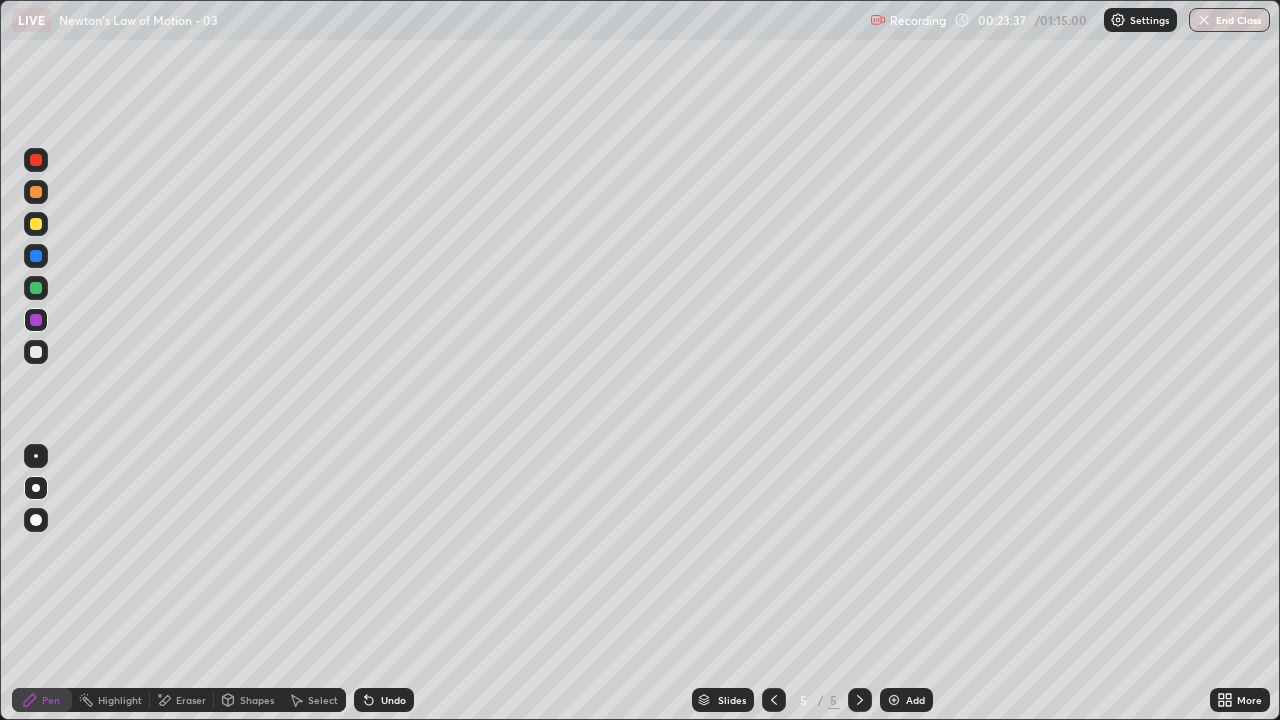 click at bounding box center (36, 352) 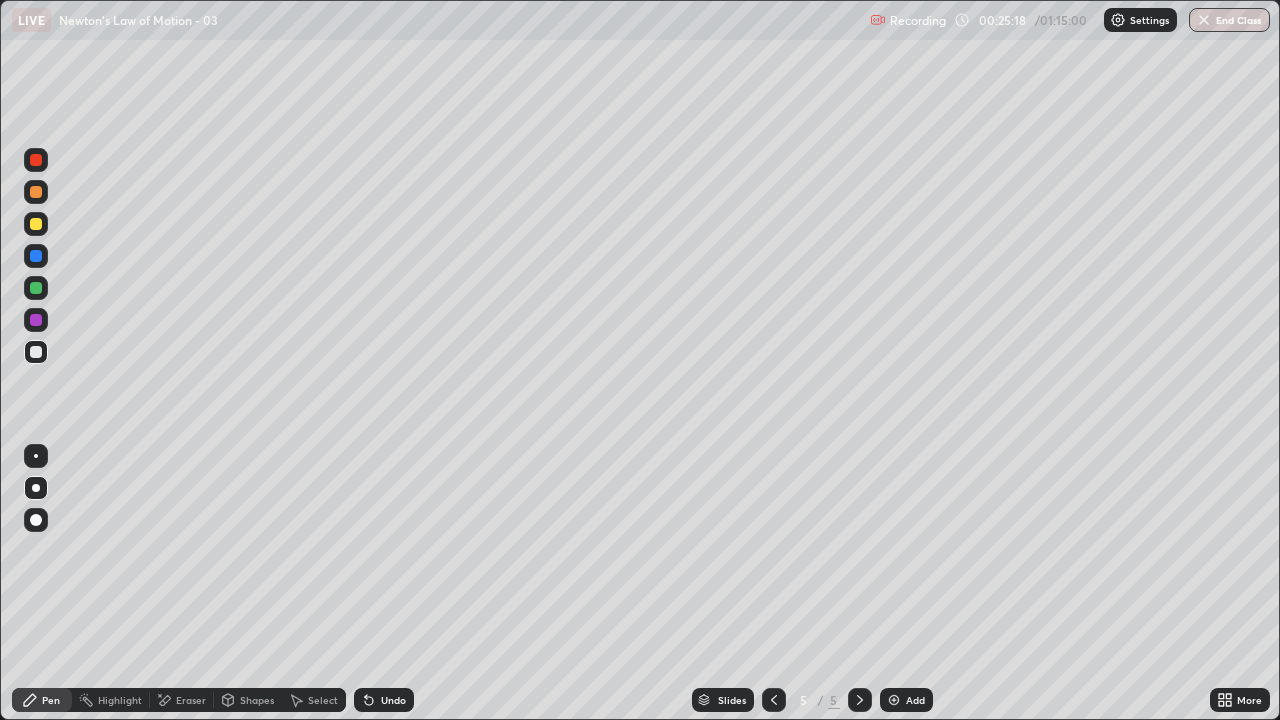 click at bounding box center (894, 700) 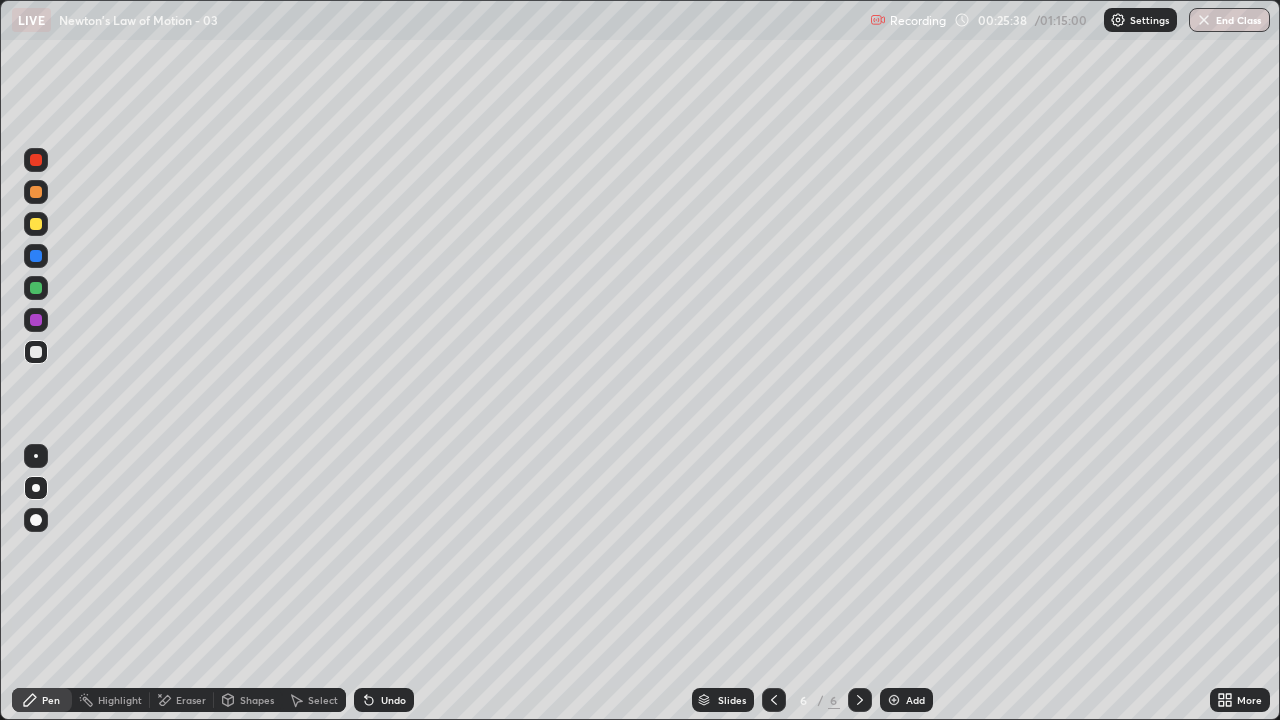 click at bounding box center (36, 224) 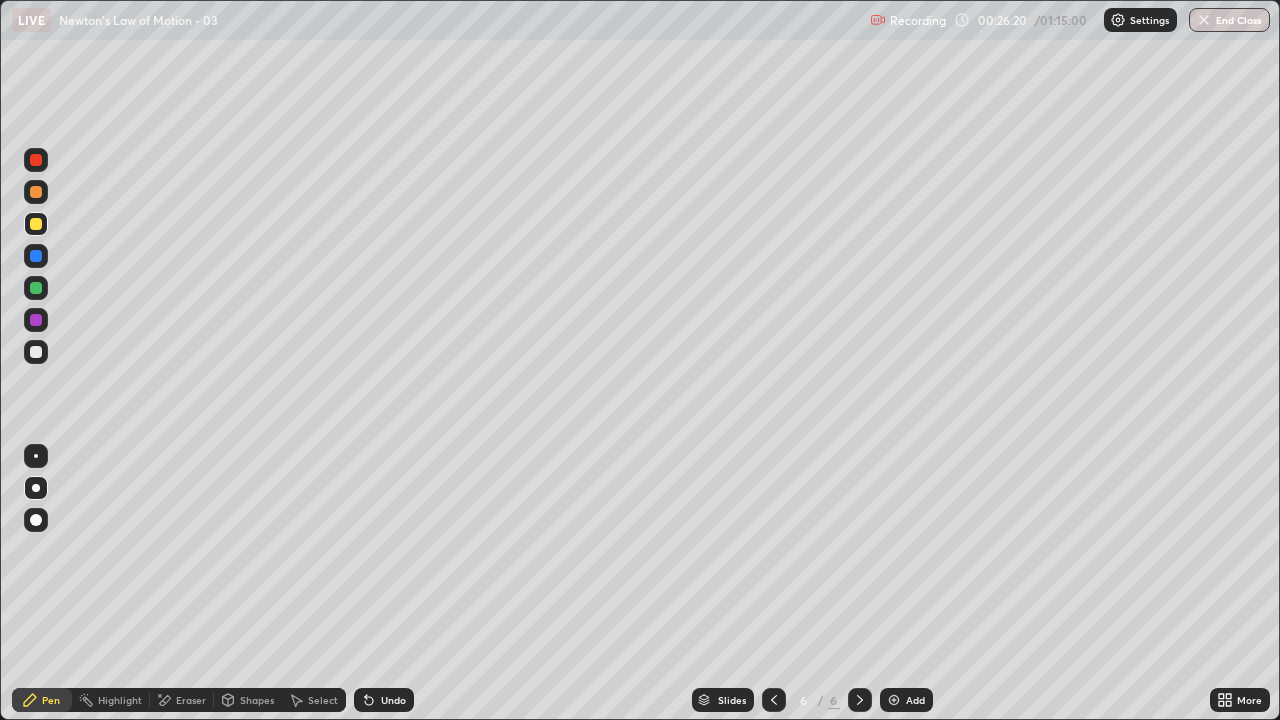 click at bounding box center [36, 192] 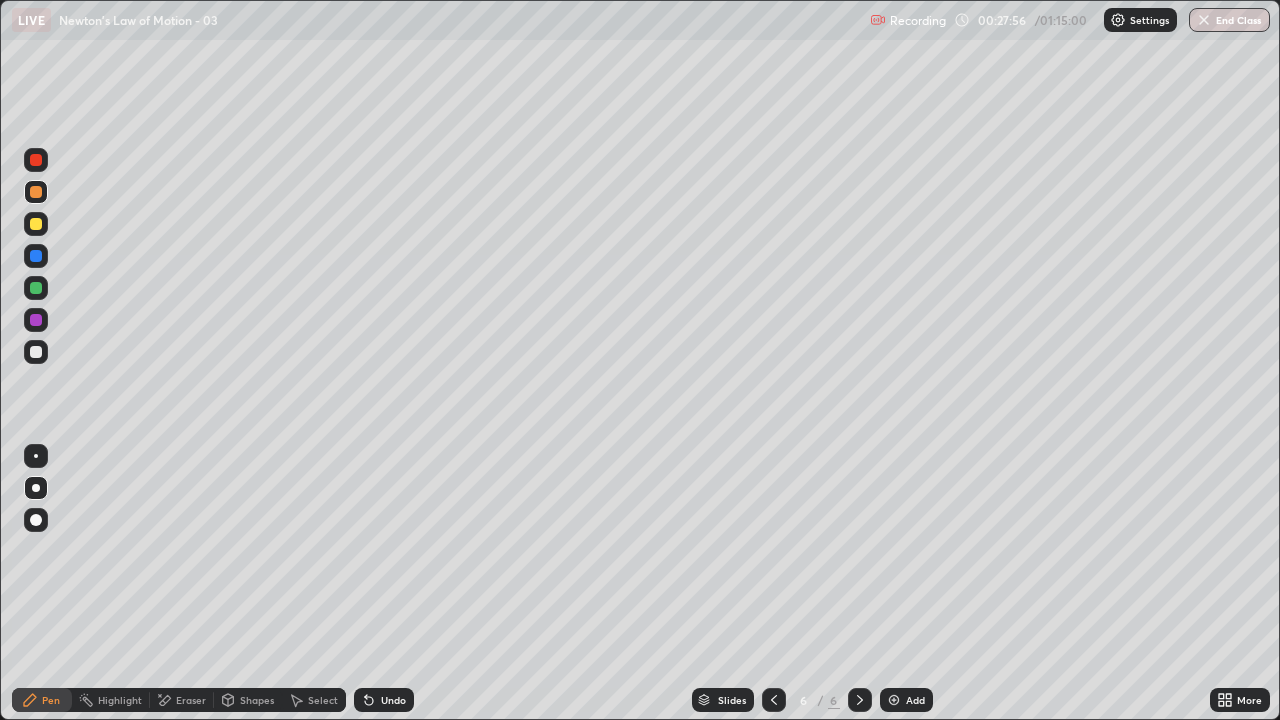 click on "Eraser" at bounding box center [182, 700] 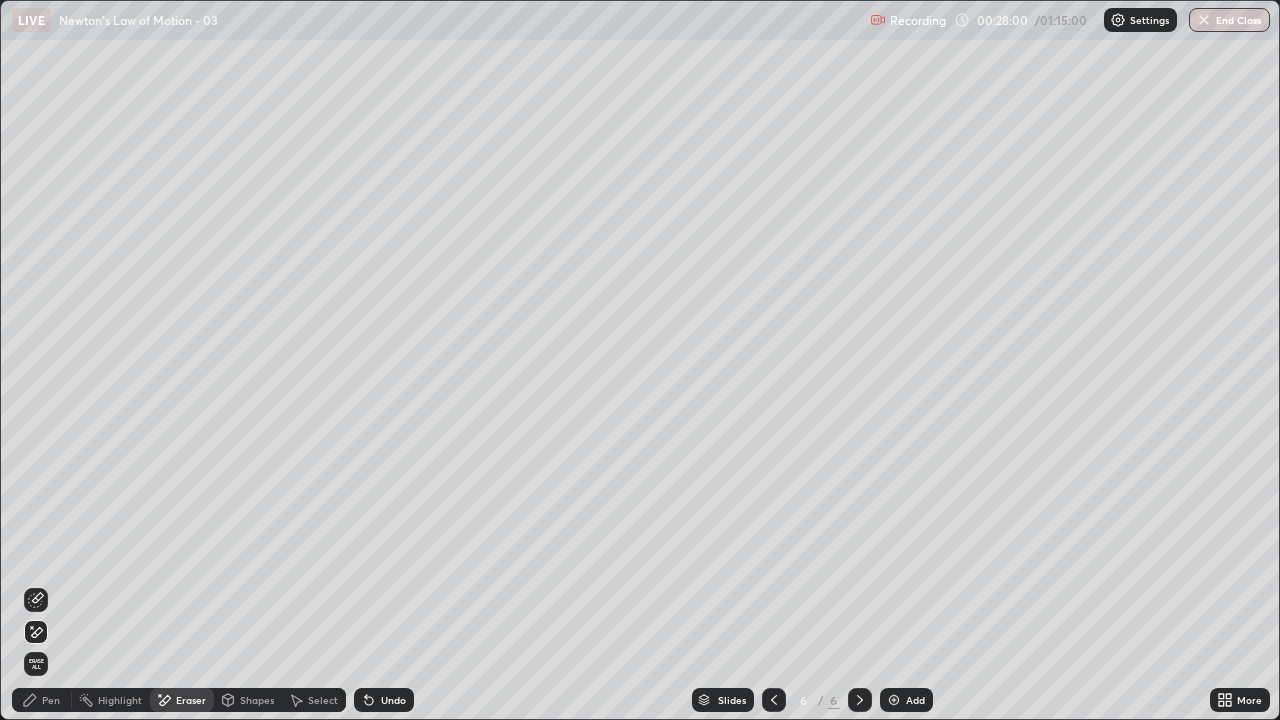 click 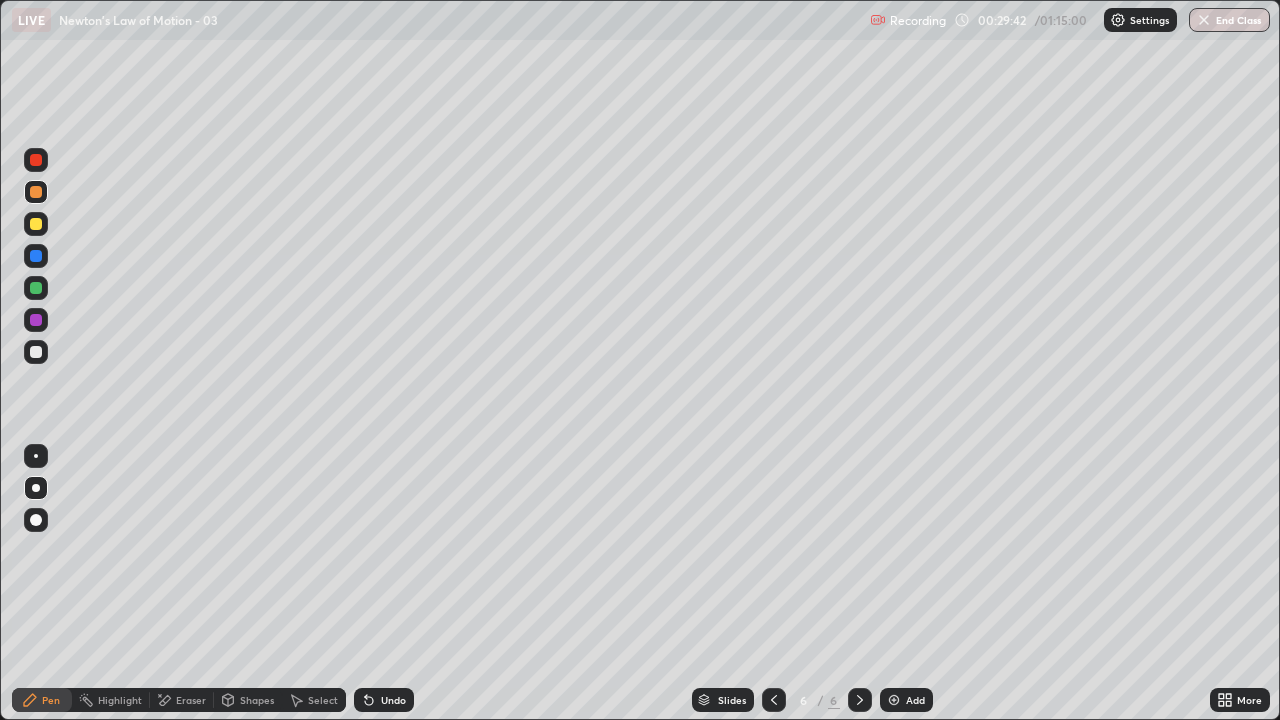 click on "Setting up your live class" at bounding box center (640, 360) 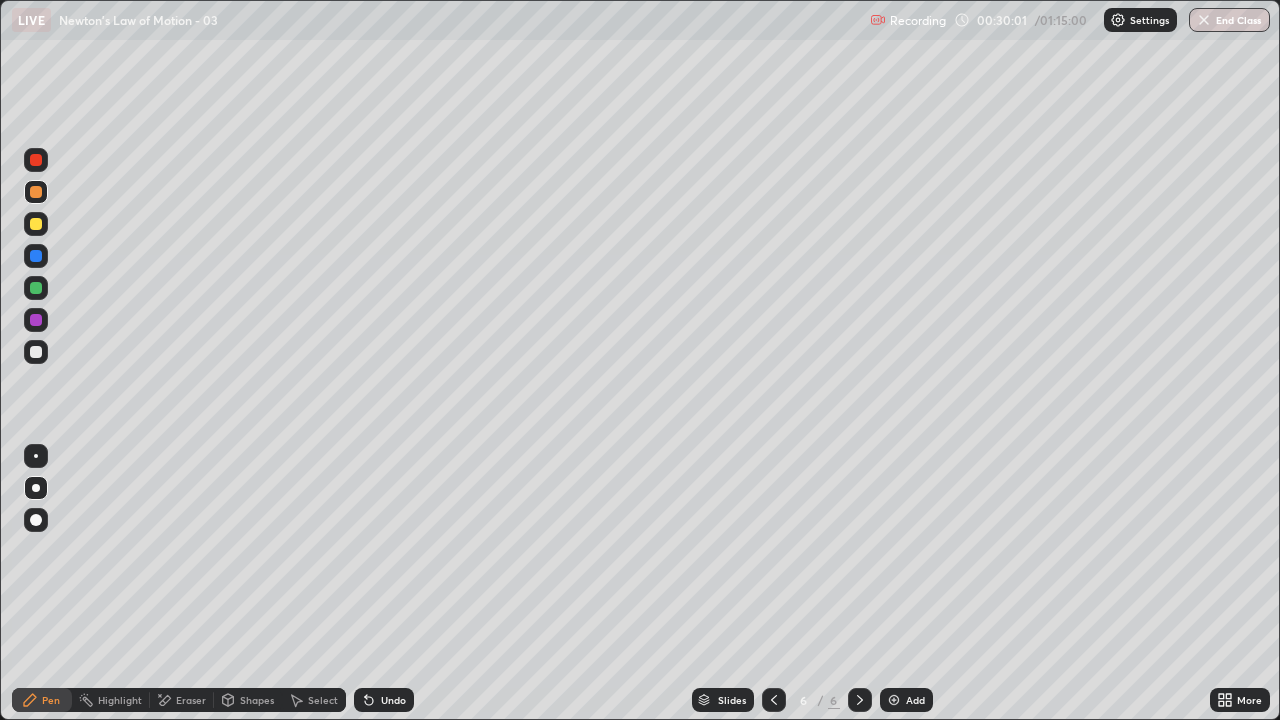 click at bounding box center (36, 352) 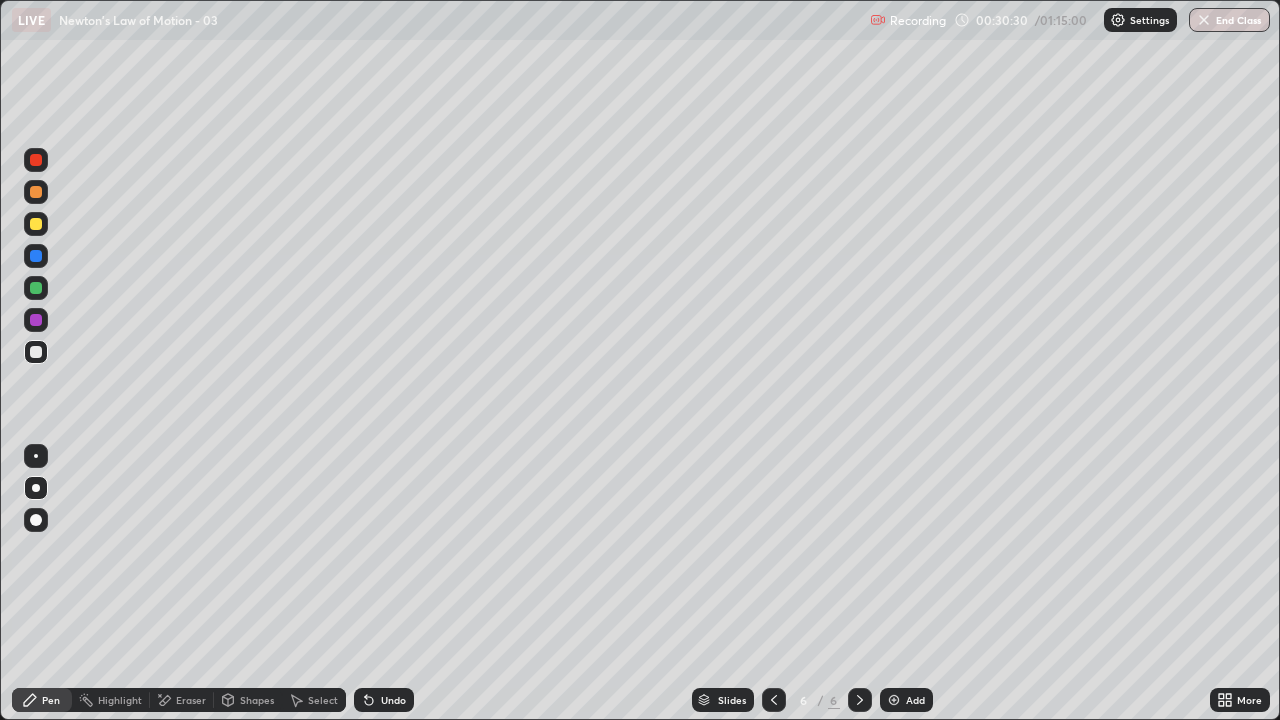 click on "Undo" at bounding box center [384, 700] 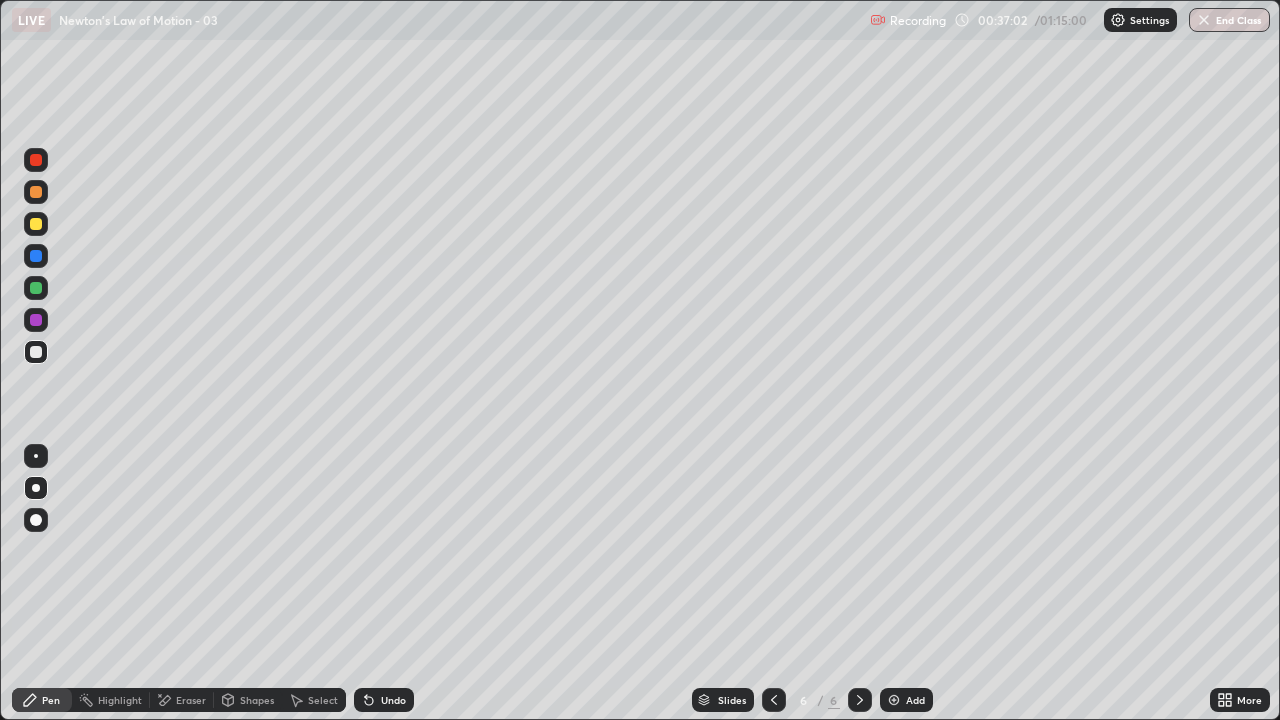 click on "Select" at bounding box center [314, 700] 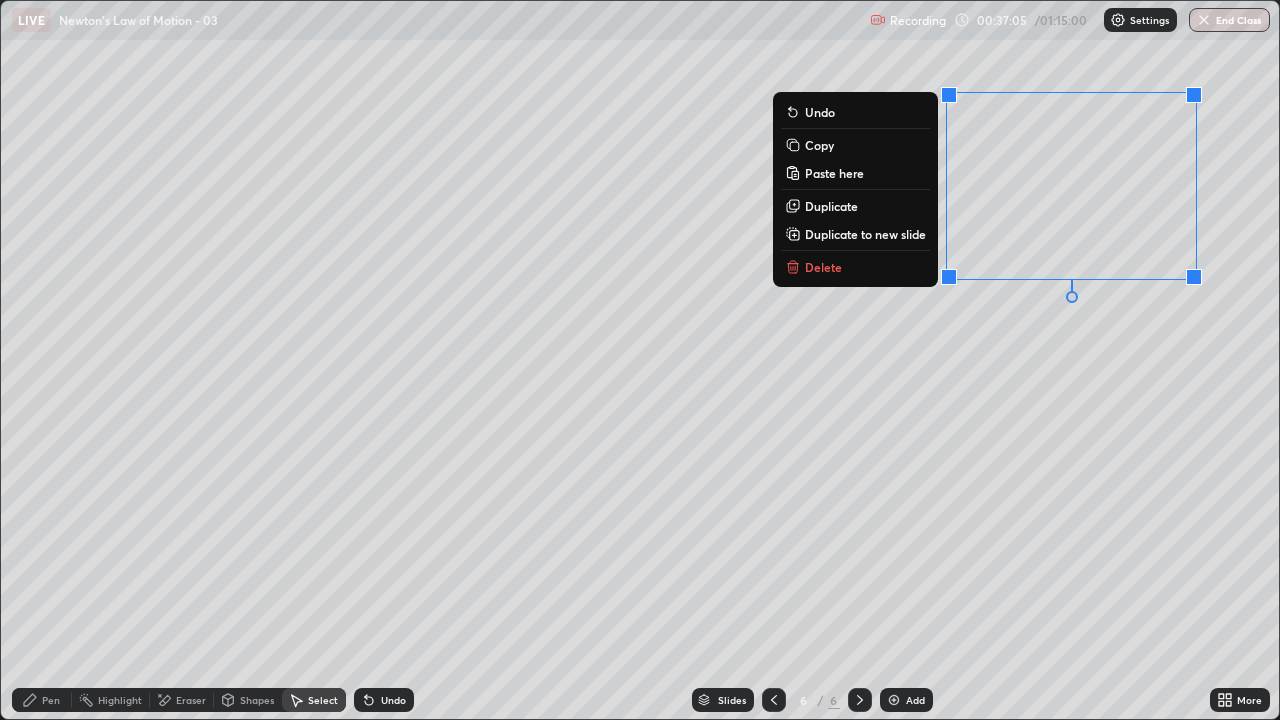click on "Copy" at bounding box center [855, 145] 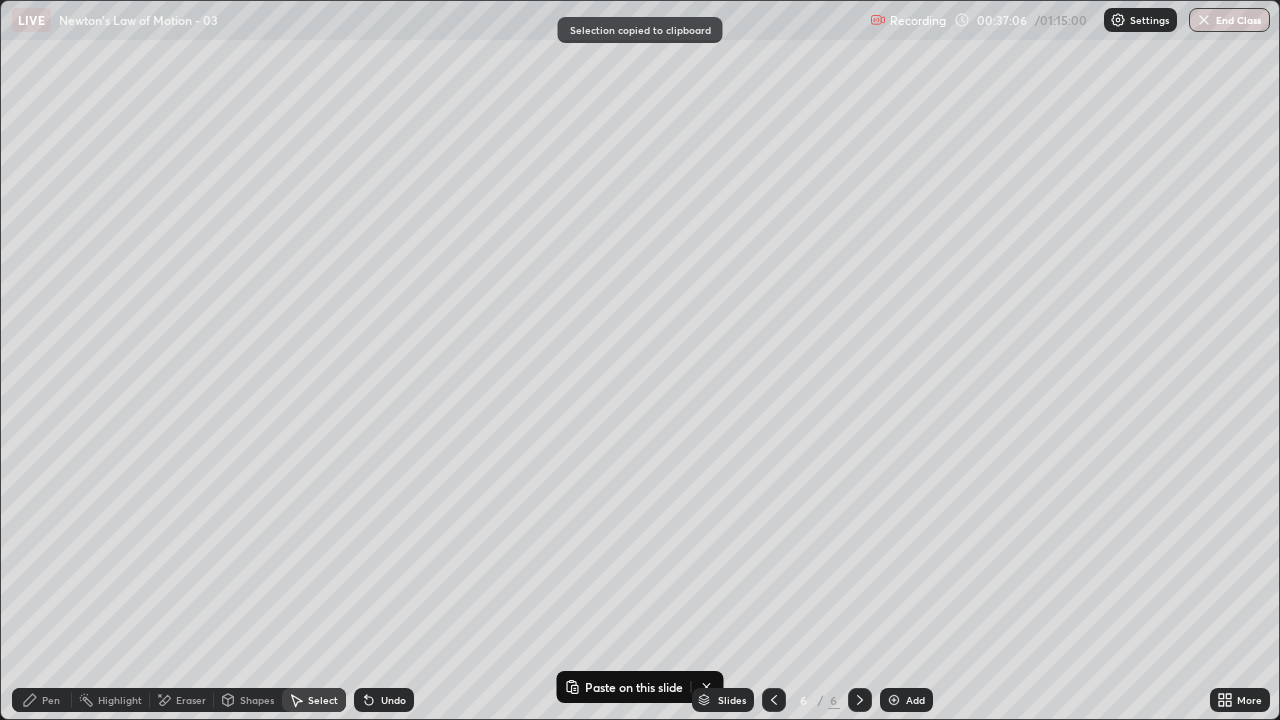 click on "Add" at bounding box center [906, 700] 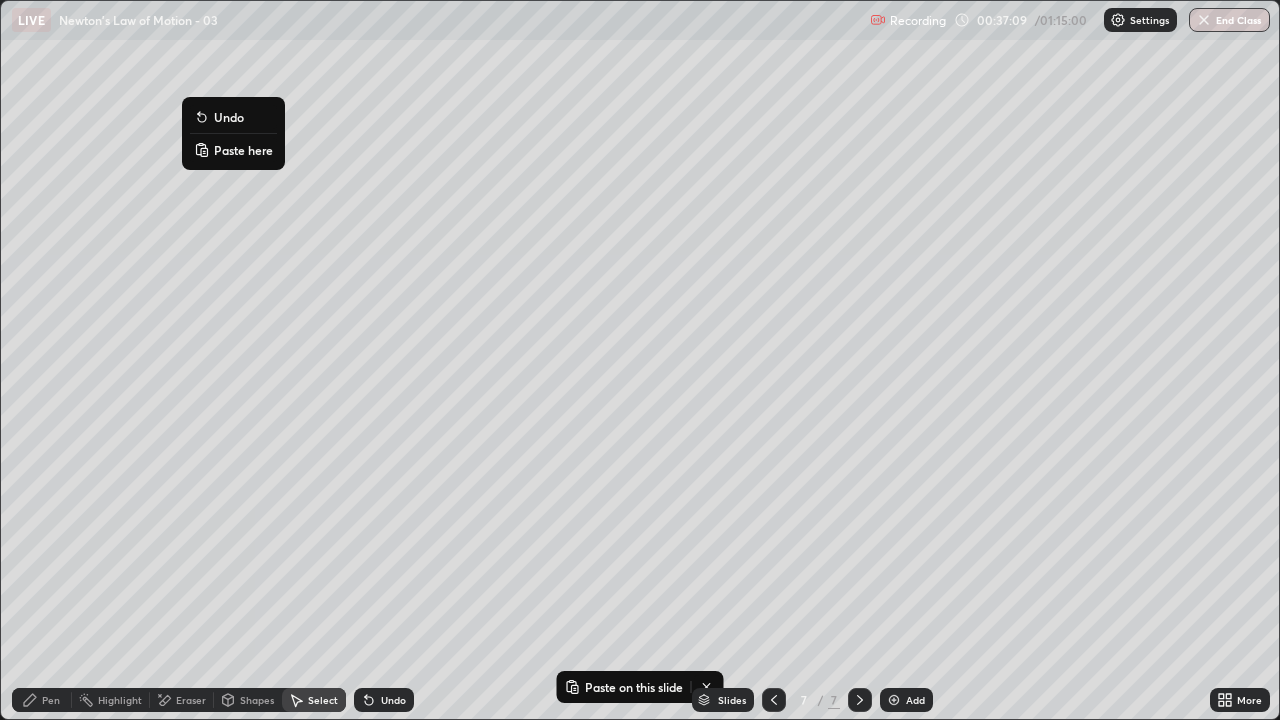 click 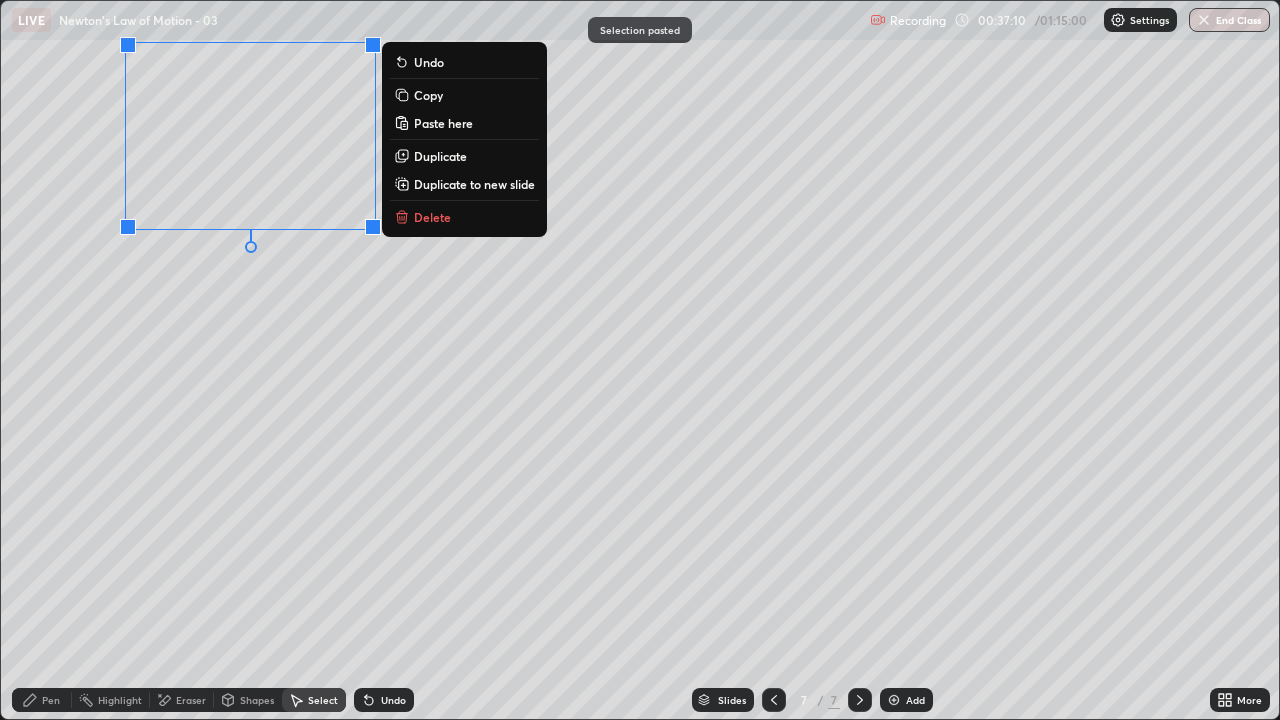 click on "0 ° Undo Copy Paste here Duplicate Duplicate to new slide Delete" at bounding box center (640, 360) 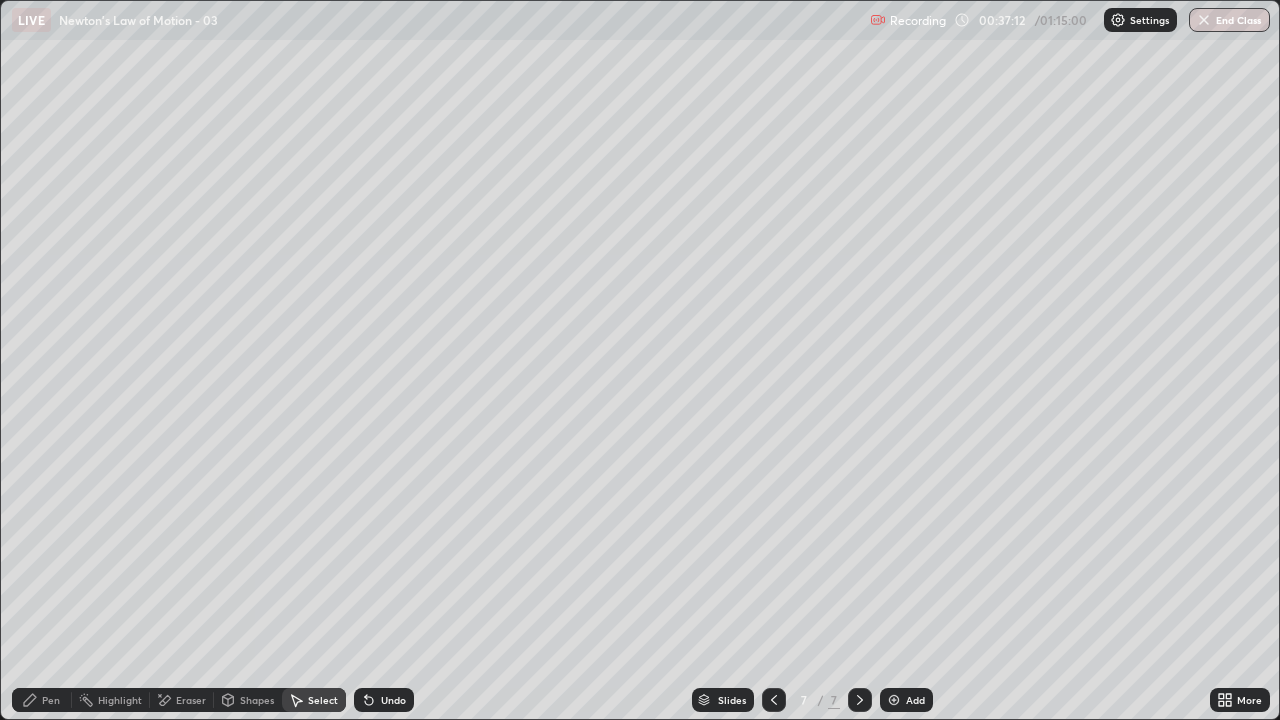 click on "Eraser" at bounding box center [191, 700] 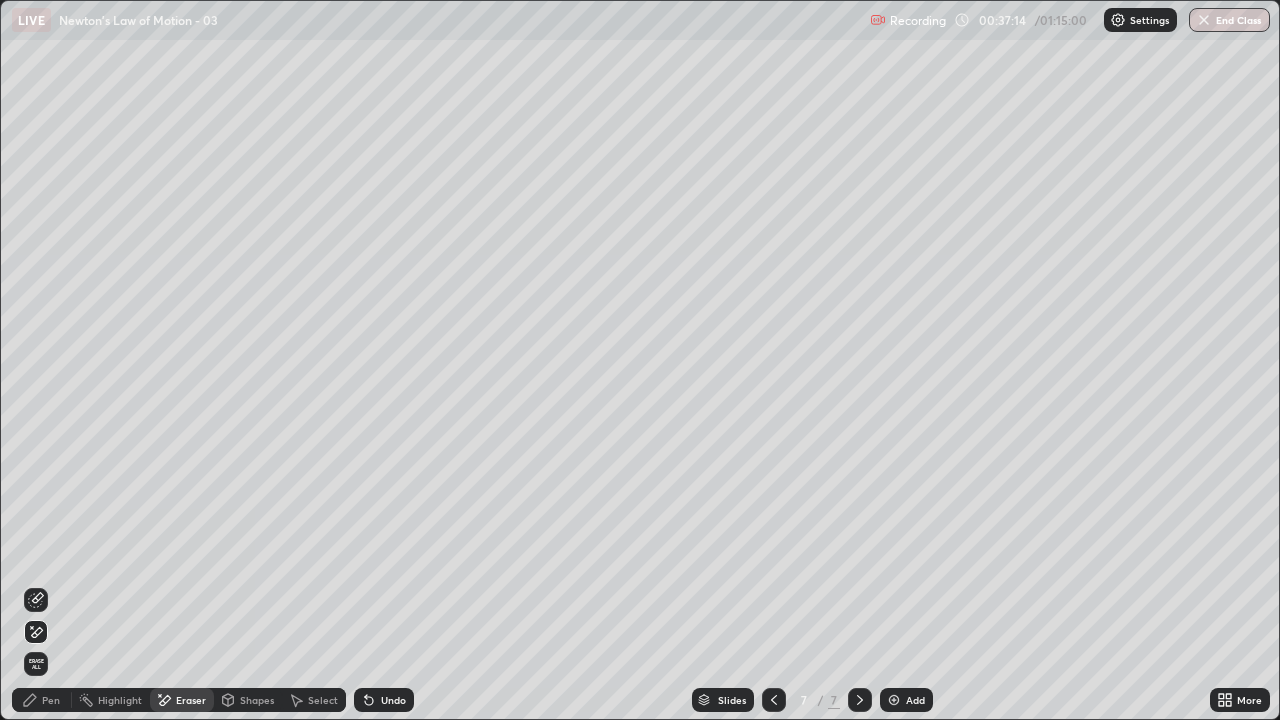 click on "Pen" at bounding box center [42, 700] 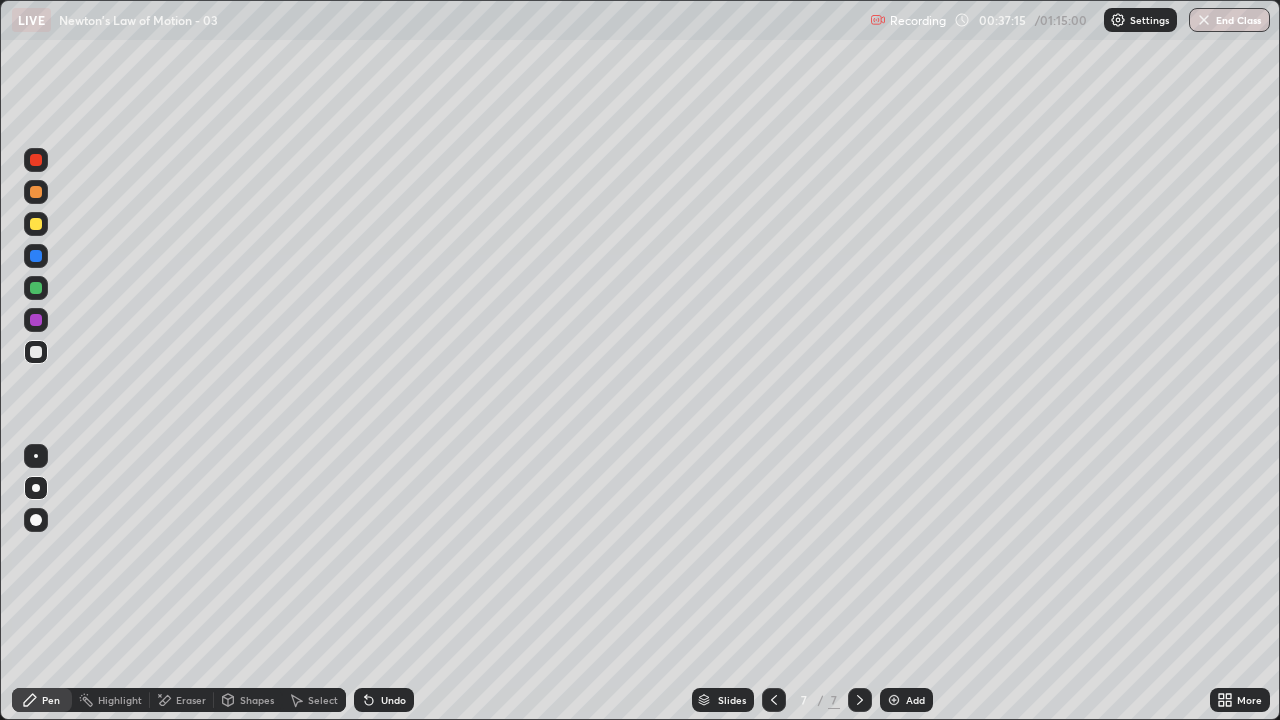 click at bounding box center (36, 224) 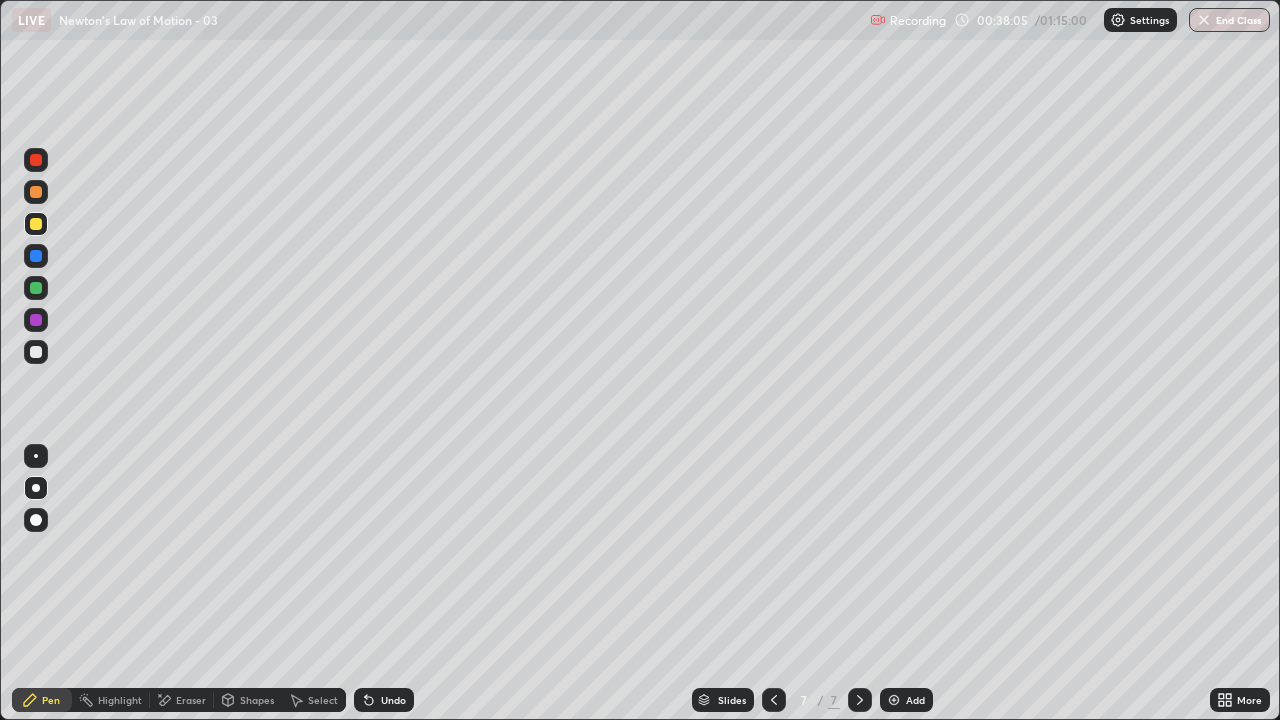 click 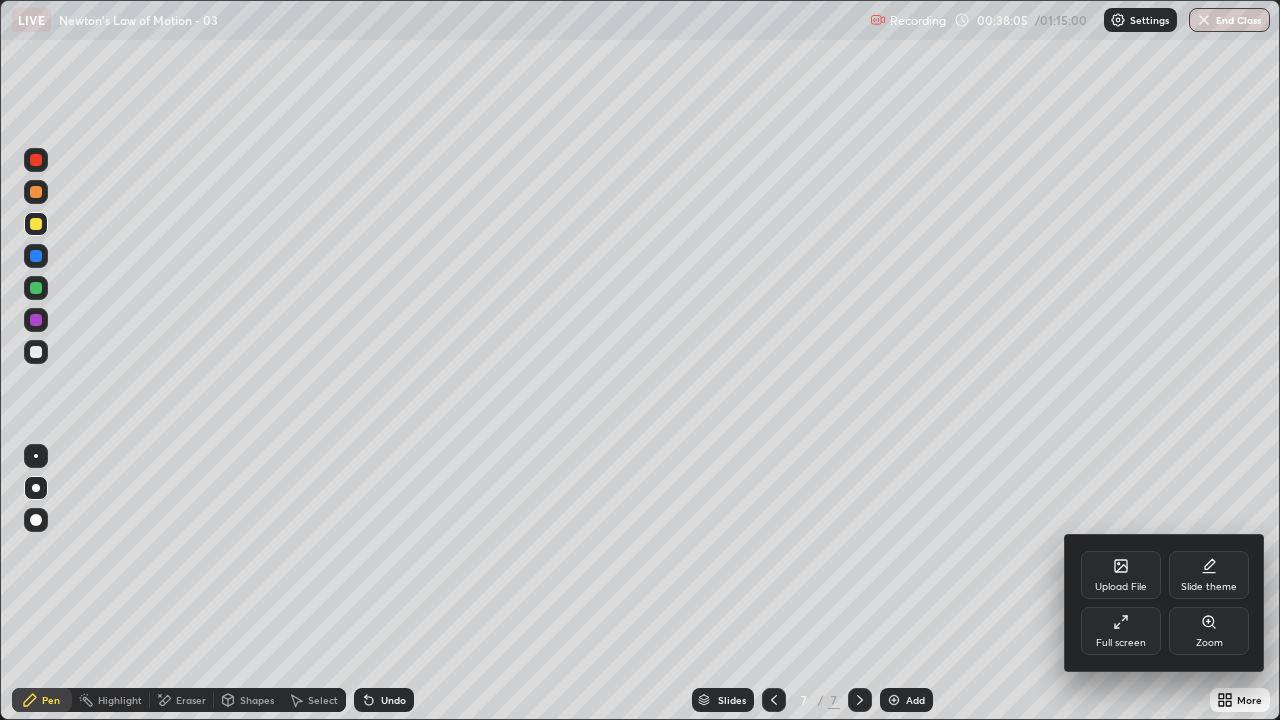 click on "Full screen" at bounding box center (1121, 631) 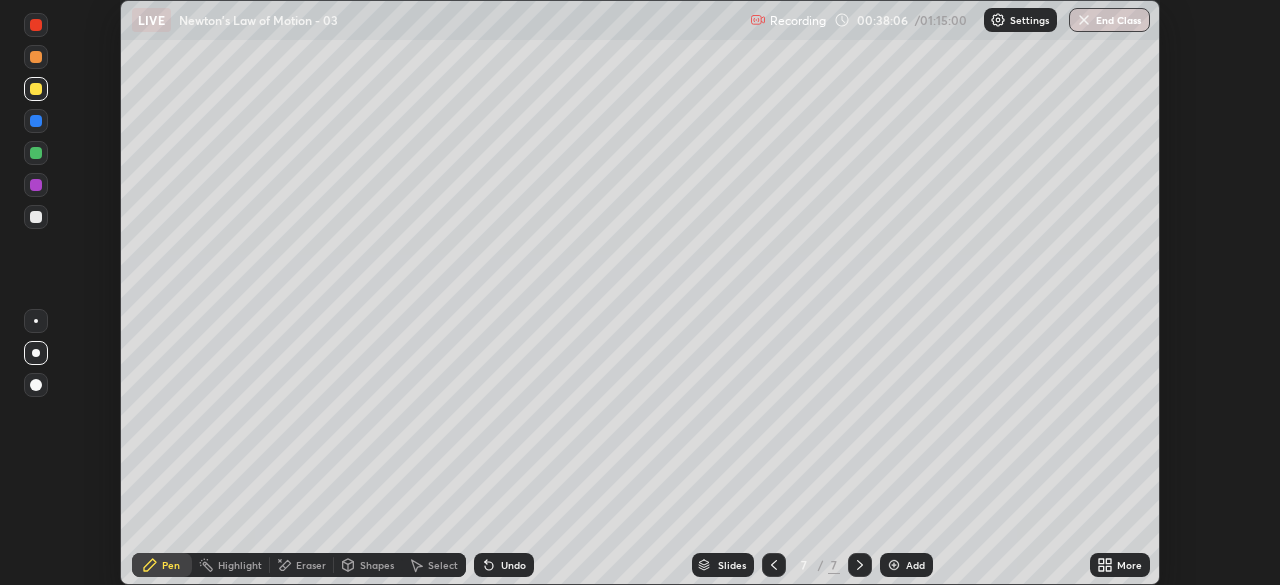 scroll, scrollTop: 585, scrollLeft: 1280, axis: both 